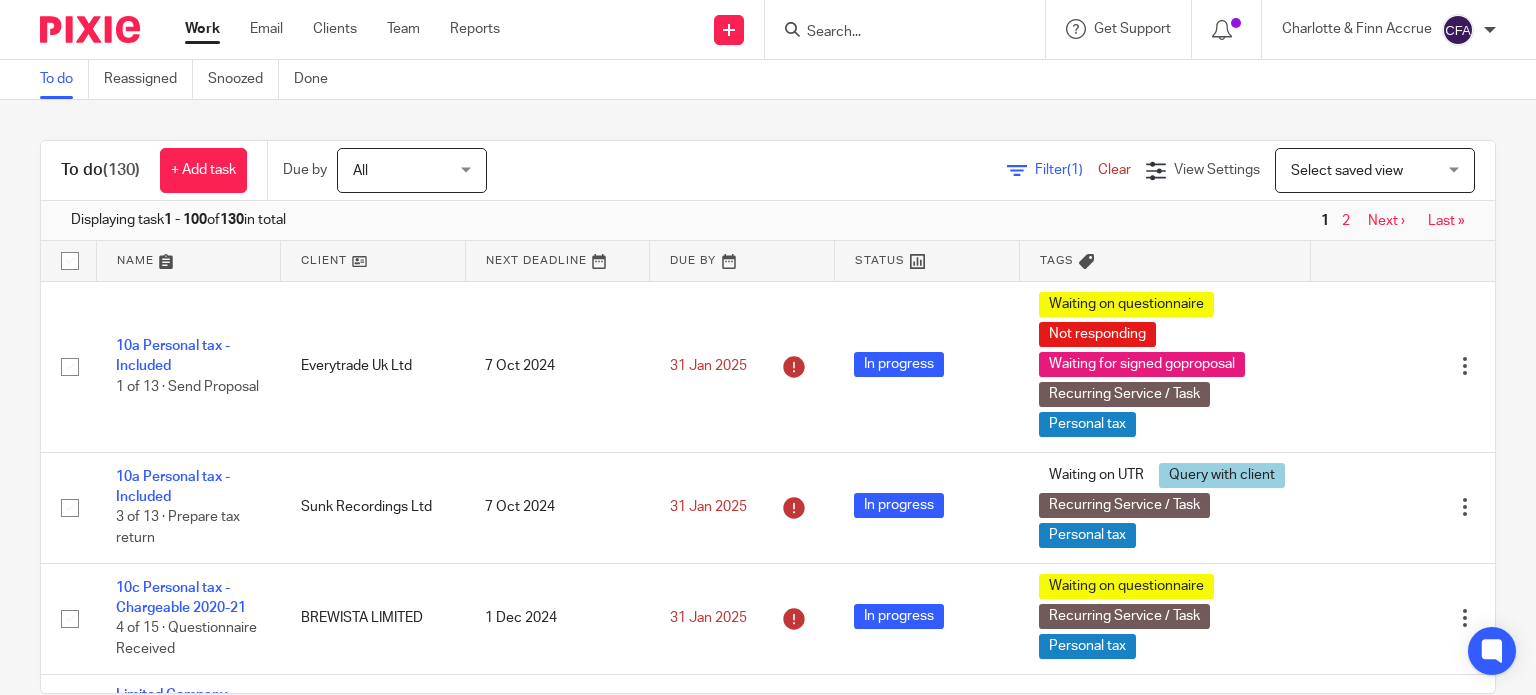 scroll, scrollTop: 0, scrollLeft: 0, axis: both 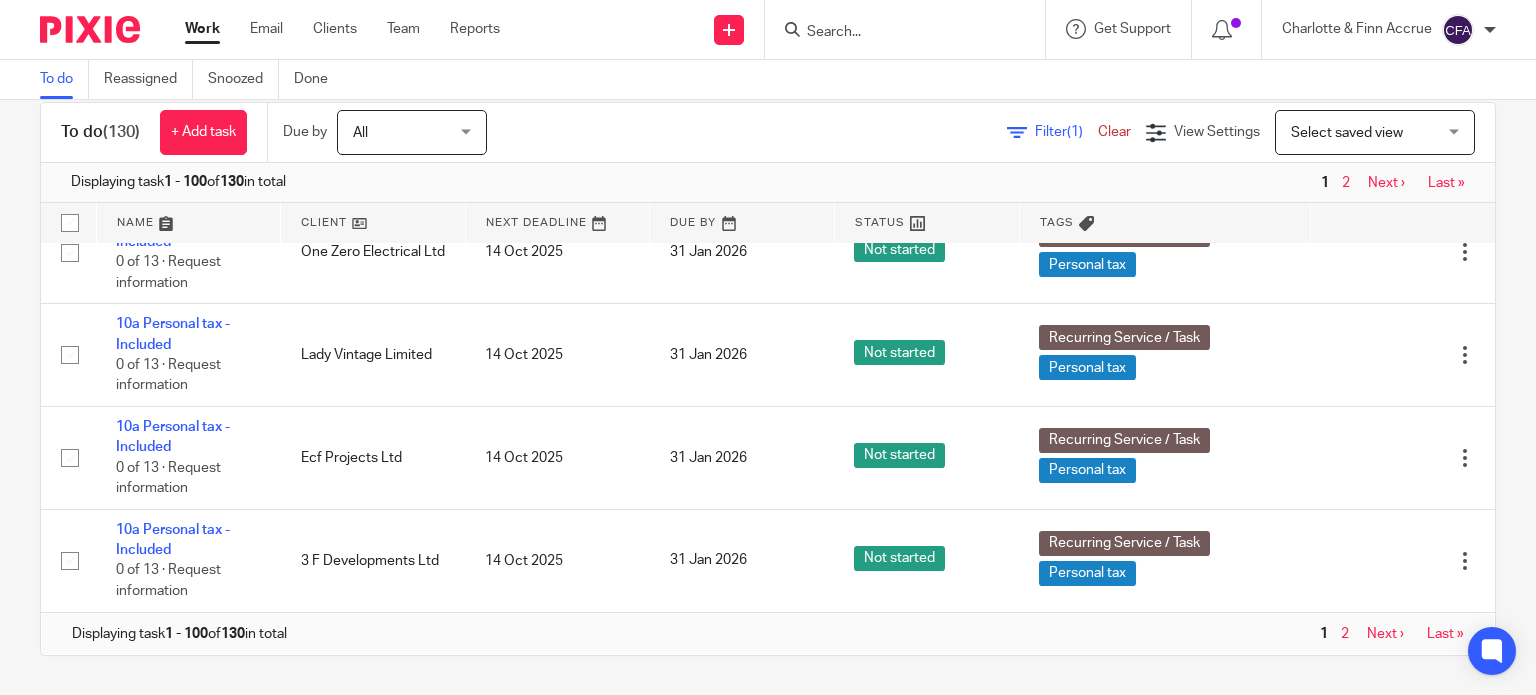 click at bounding box center [895, 33] 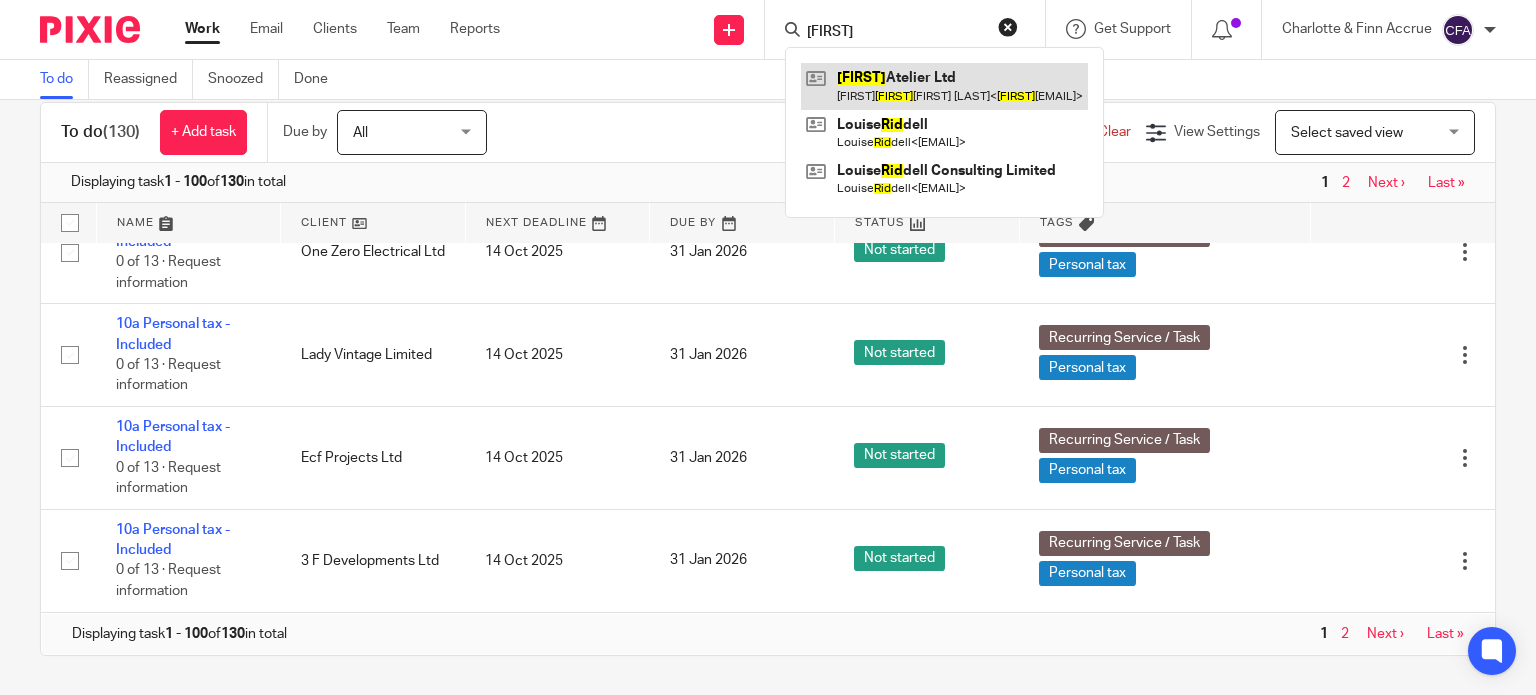 type on "hrid" 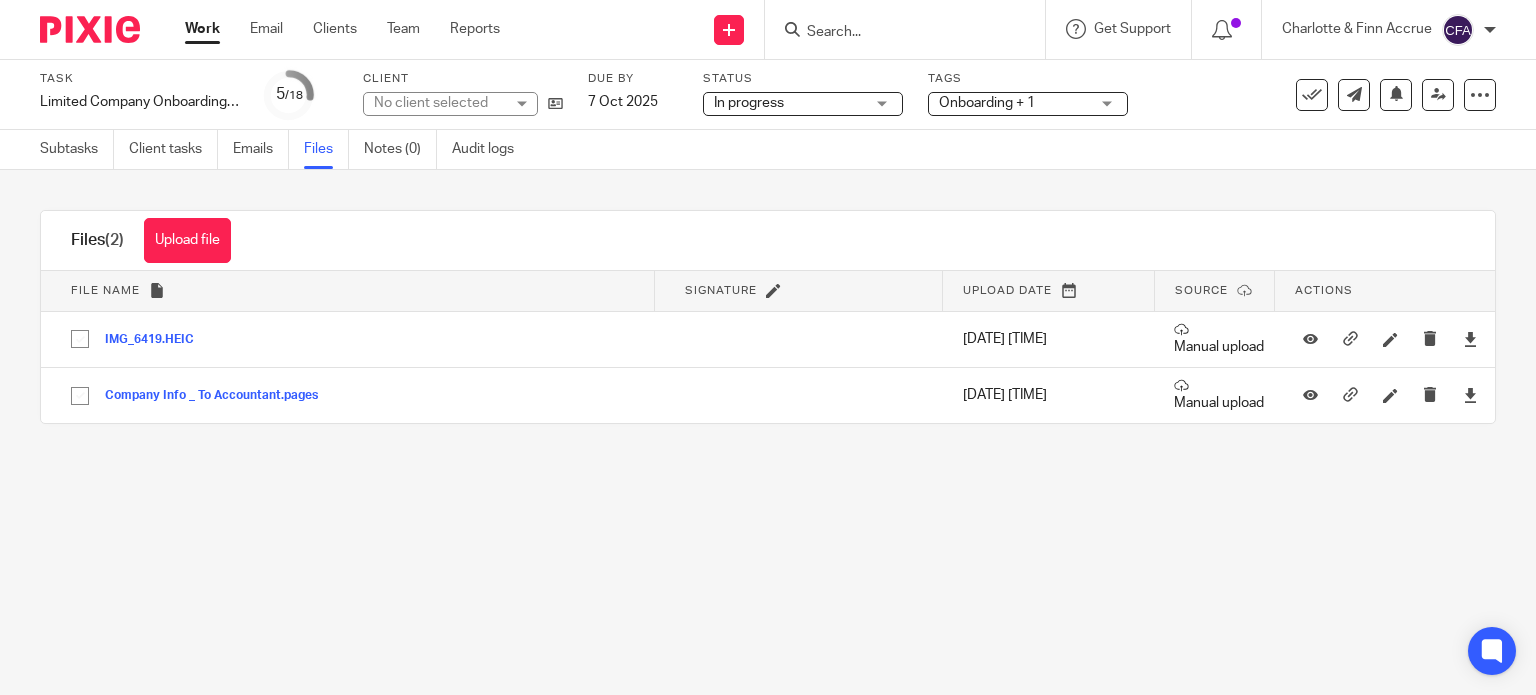 scroll, scrollTop: 0, scrollLeft: 0, axis: both 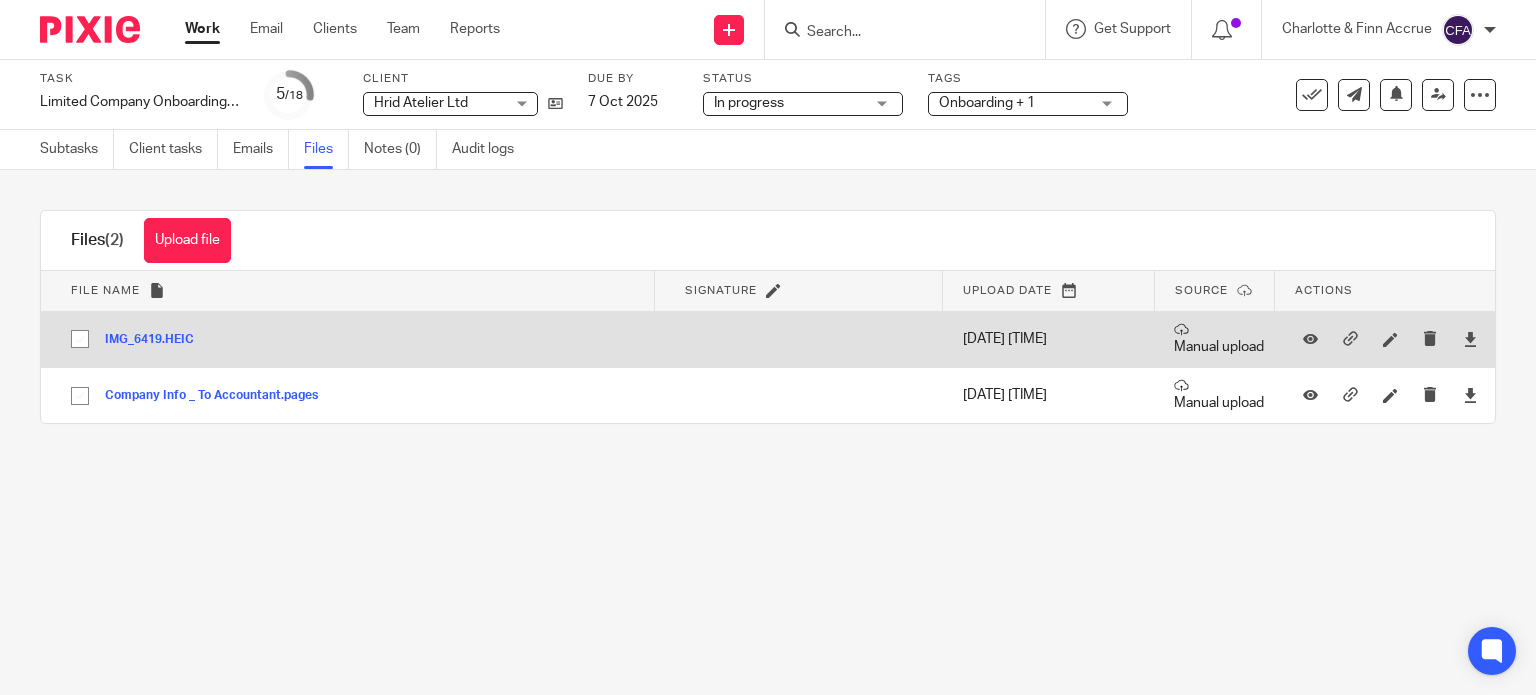 click on "IMG_6419.HEIC" at bounding box center (157, 340) 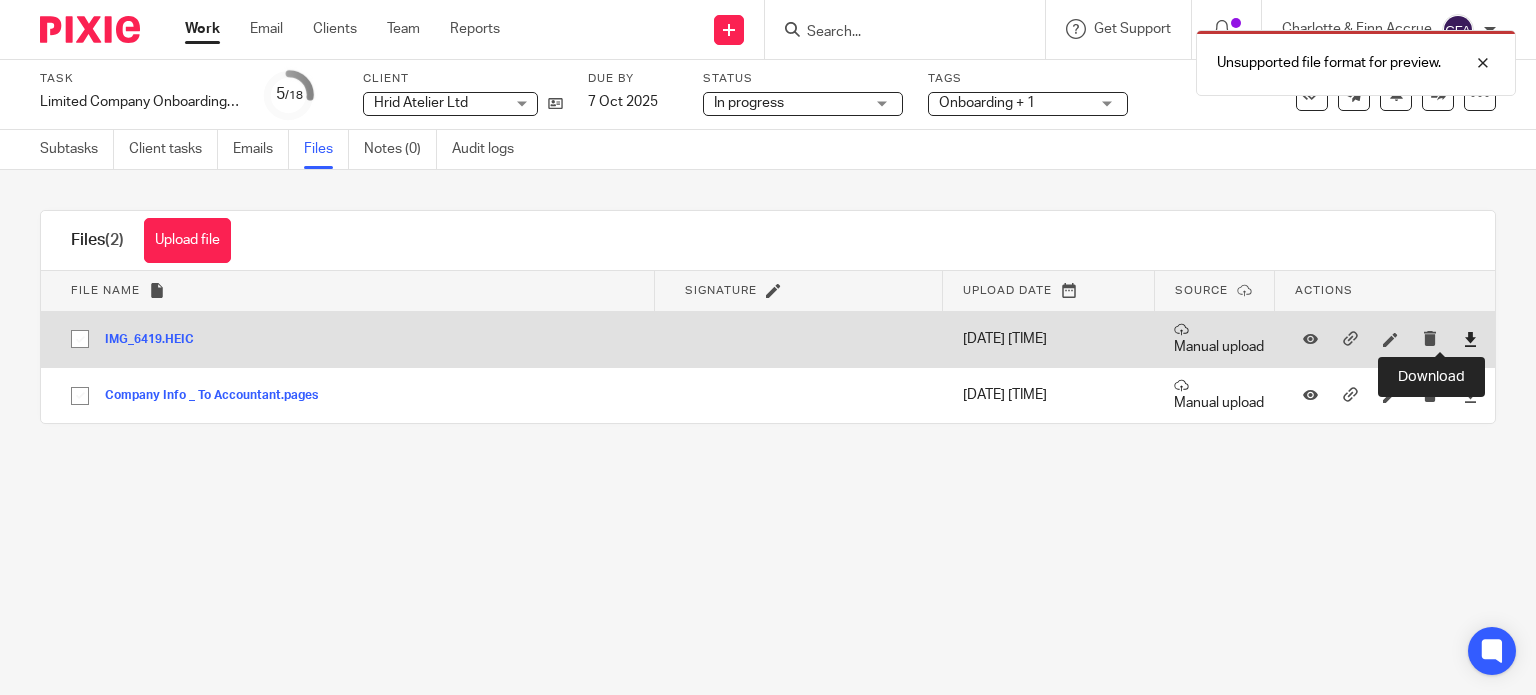 click at bounding box center [1470, 339] 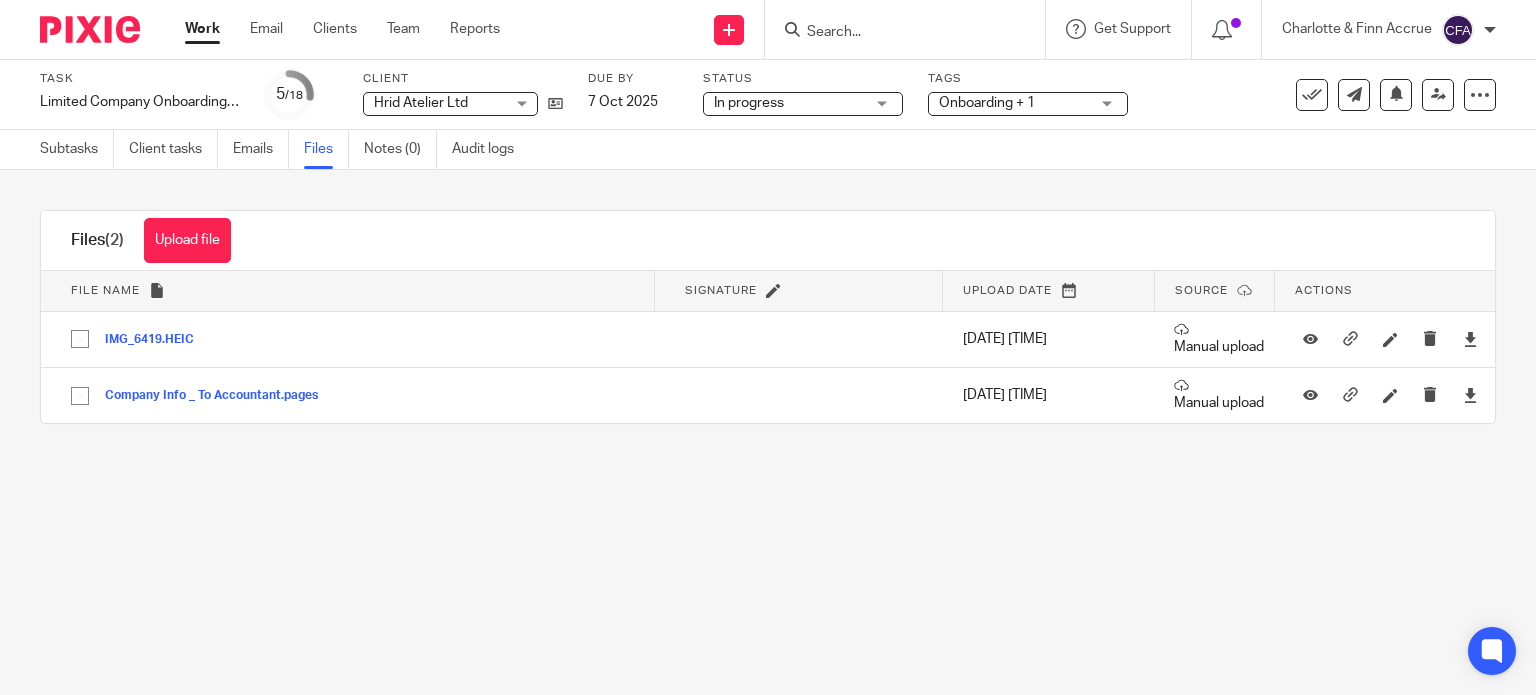 click on "Task
Limited Company Onboarding - Switcher   Save
Limited Company Onboarding - Switcher
5 /18
Client
Hrid Atelier Ltd
Hrid Atelier Ltd
No client selected
10 Agency Ltd.
1111 MUSIC UK LIMITED
300Pics
3 F Developments Ltd
64 Bit Consulting Ltd
777PERCENT LTD
8 Blackheath Limited
Abax Consulting Ltd
Abdelaziz Shiddo
AB GREGORY LTD
Abigail Harrison
Abigail Stacey
Accrue Accounting Limited
Accrue Sales And Marketing Limited
A Colbeck Consultancy Ltd" at bounding box center [768, 347] 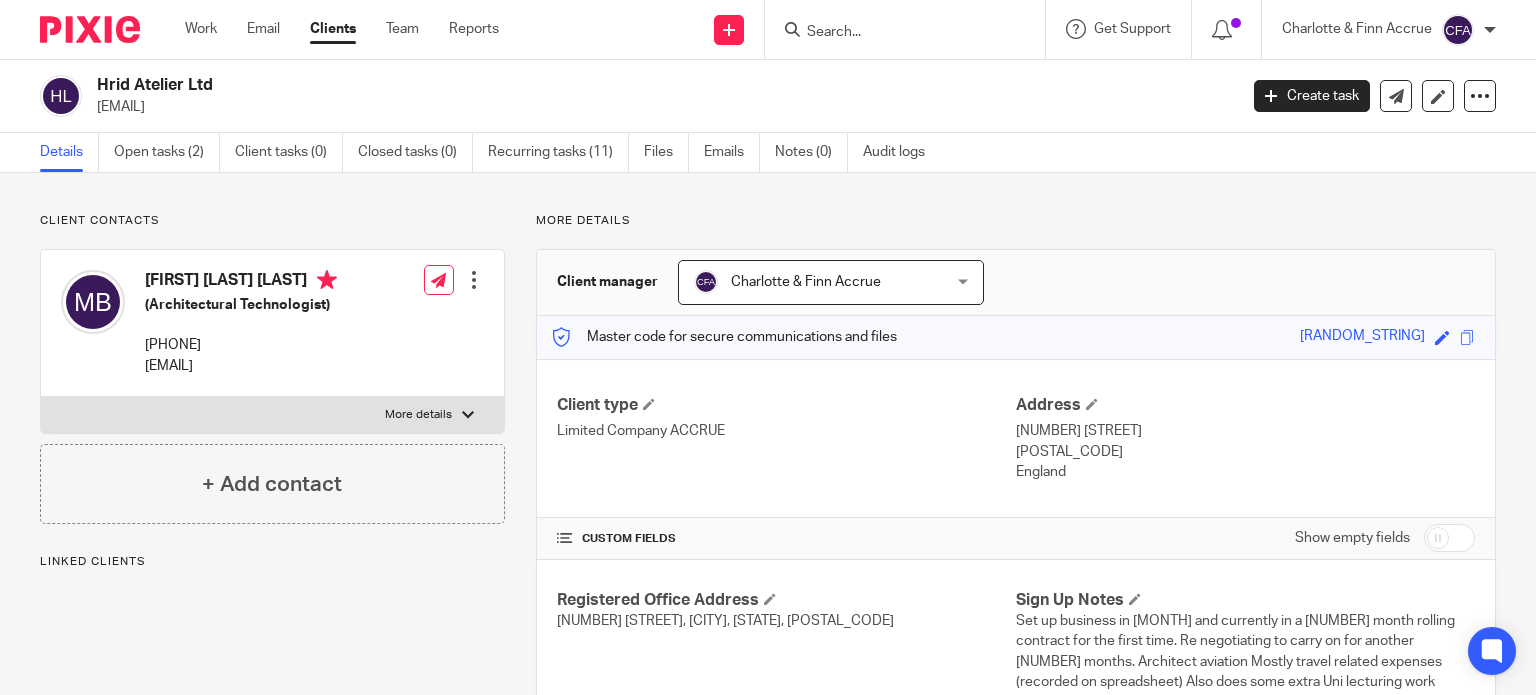 scroll, scrollTop: 0, scrollLeft: 0, axis: both 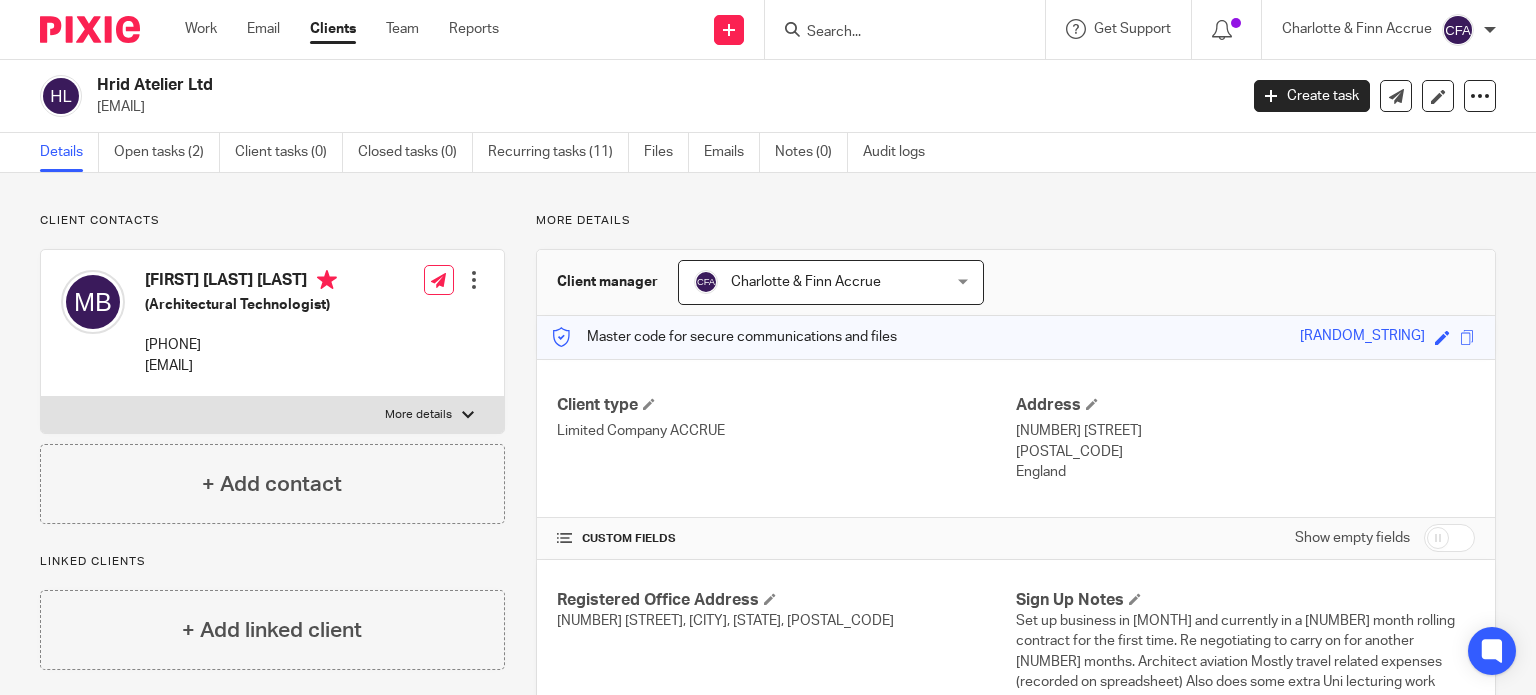 drag, startPoint x: 1448, startPoint y: 543, endPoint x: 1424, endPoint y: 535, distance: 25.298222 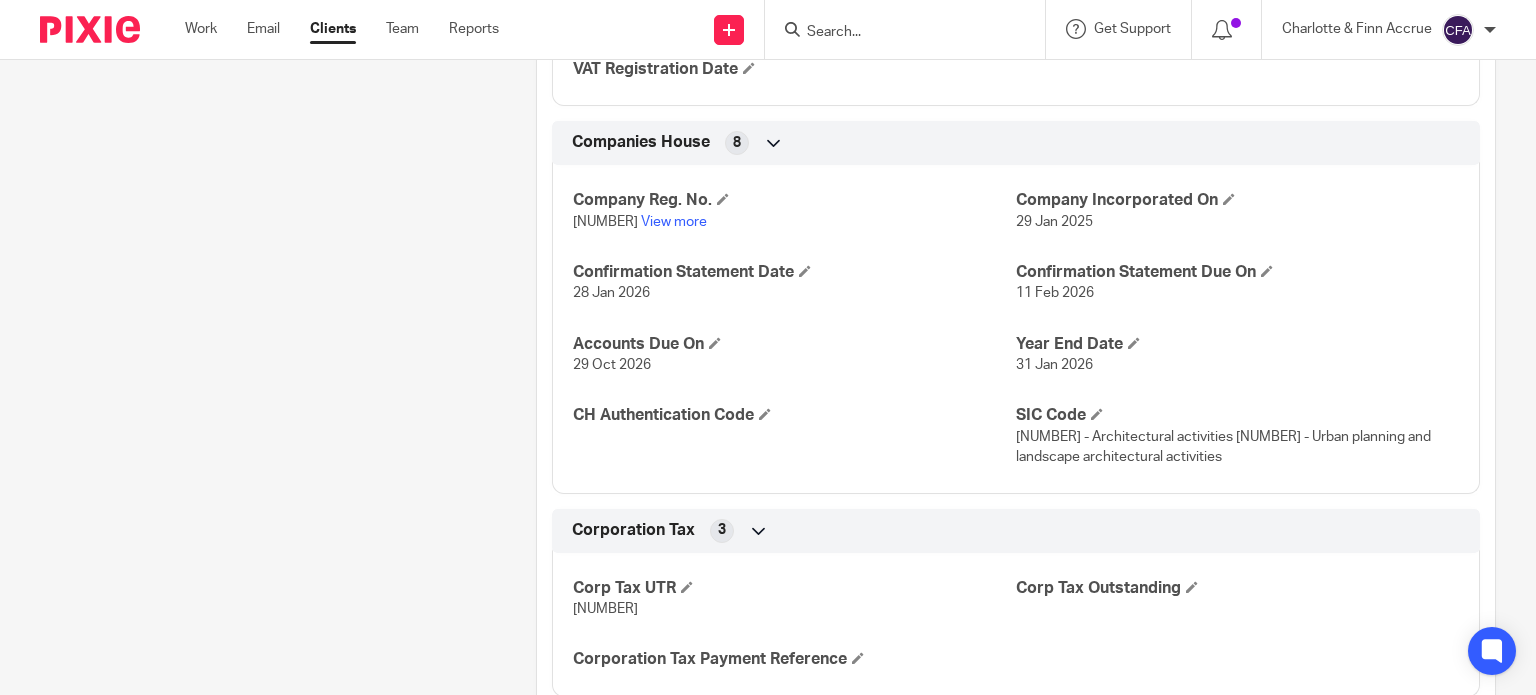 scroll, scrollTop: 2500, scrollLeft: 0, axis: vertical 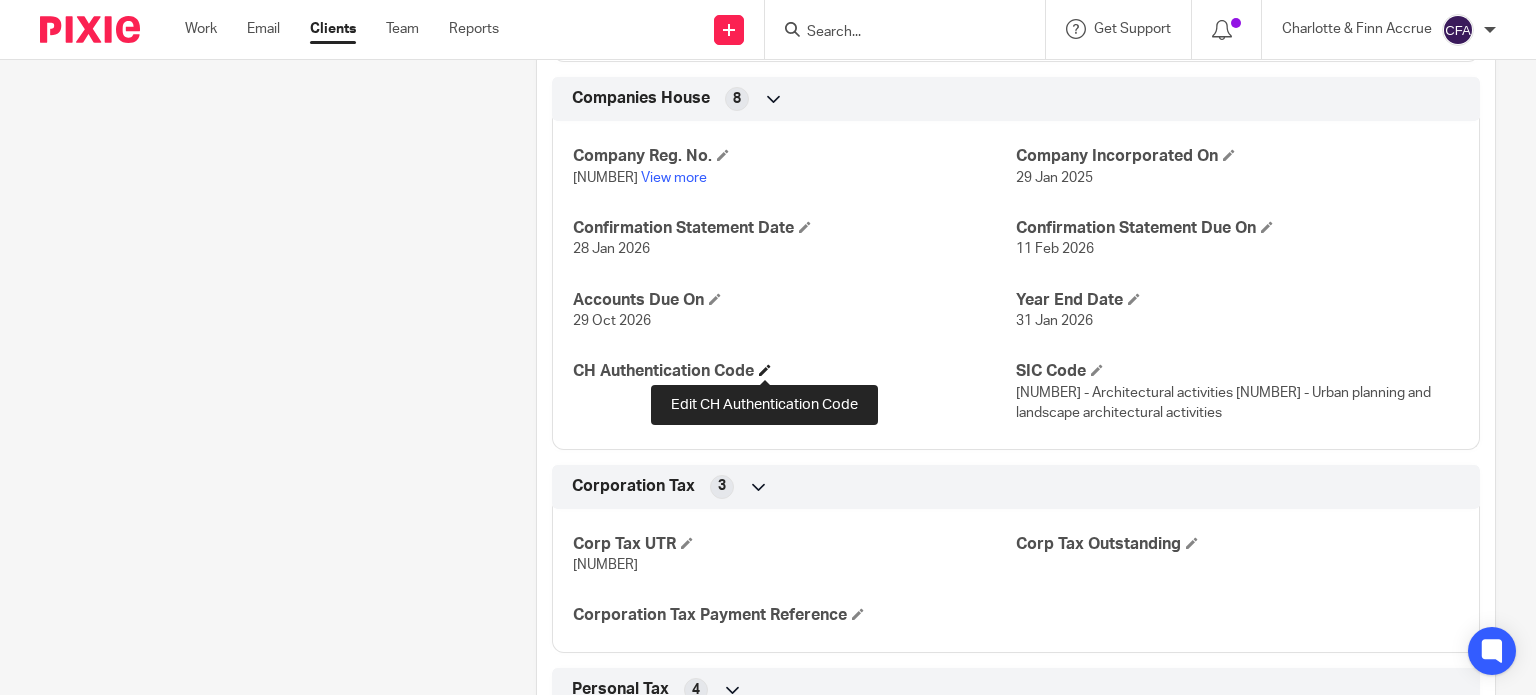 click at bounding box center (765, 370) 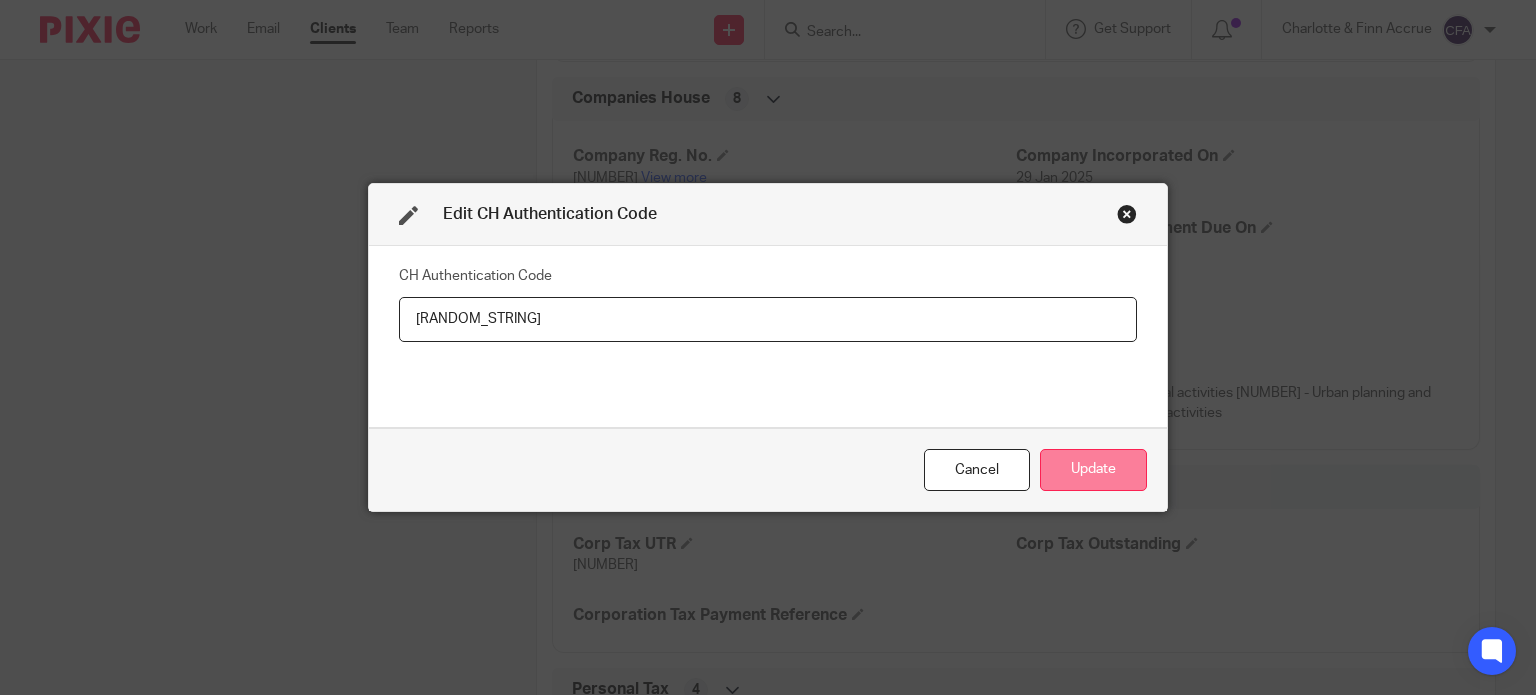 type on "[RANDOM_STRING]" 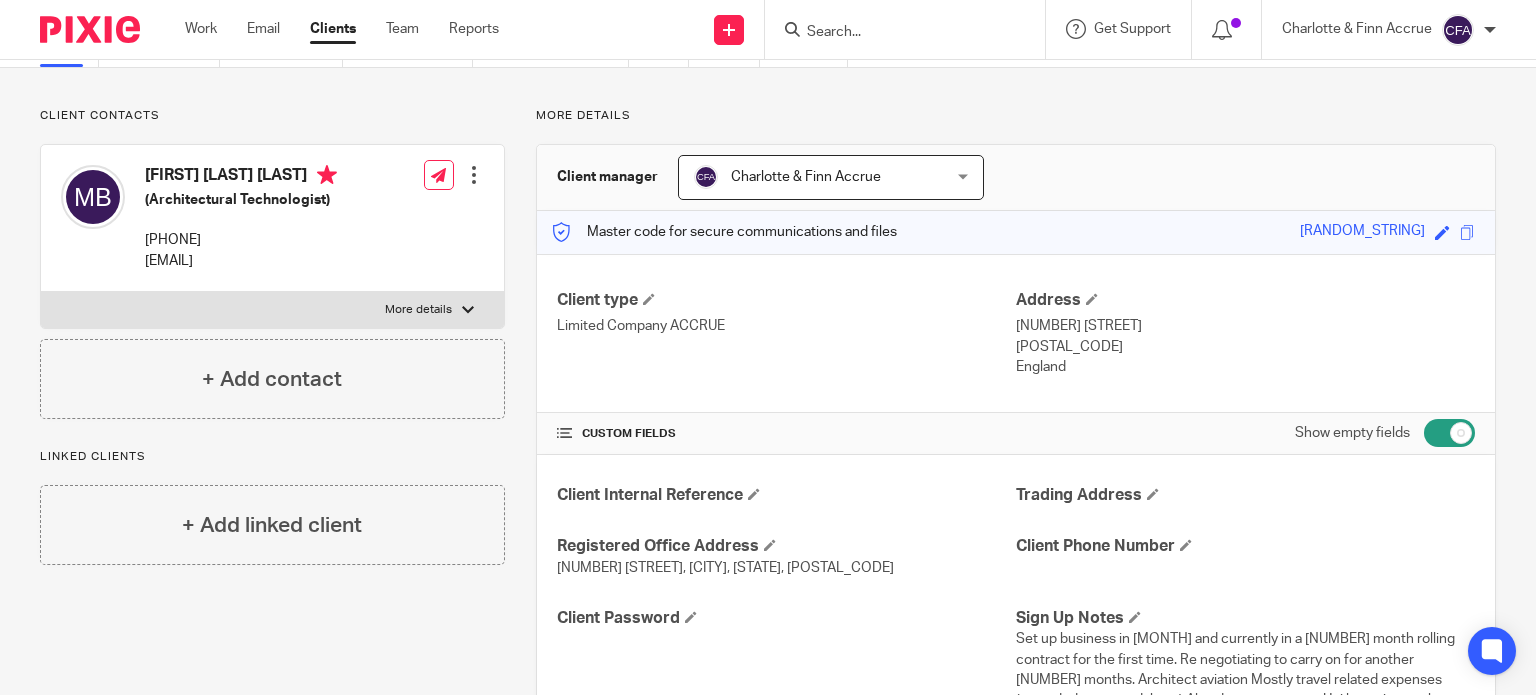 scroll, scrollTop: 0, scrollLeft: 0, axis: both 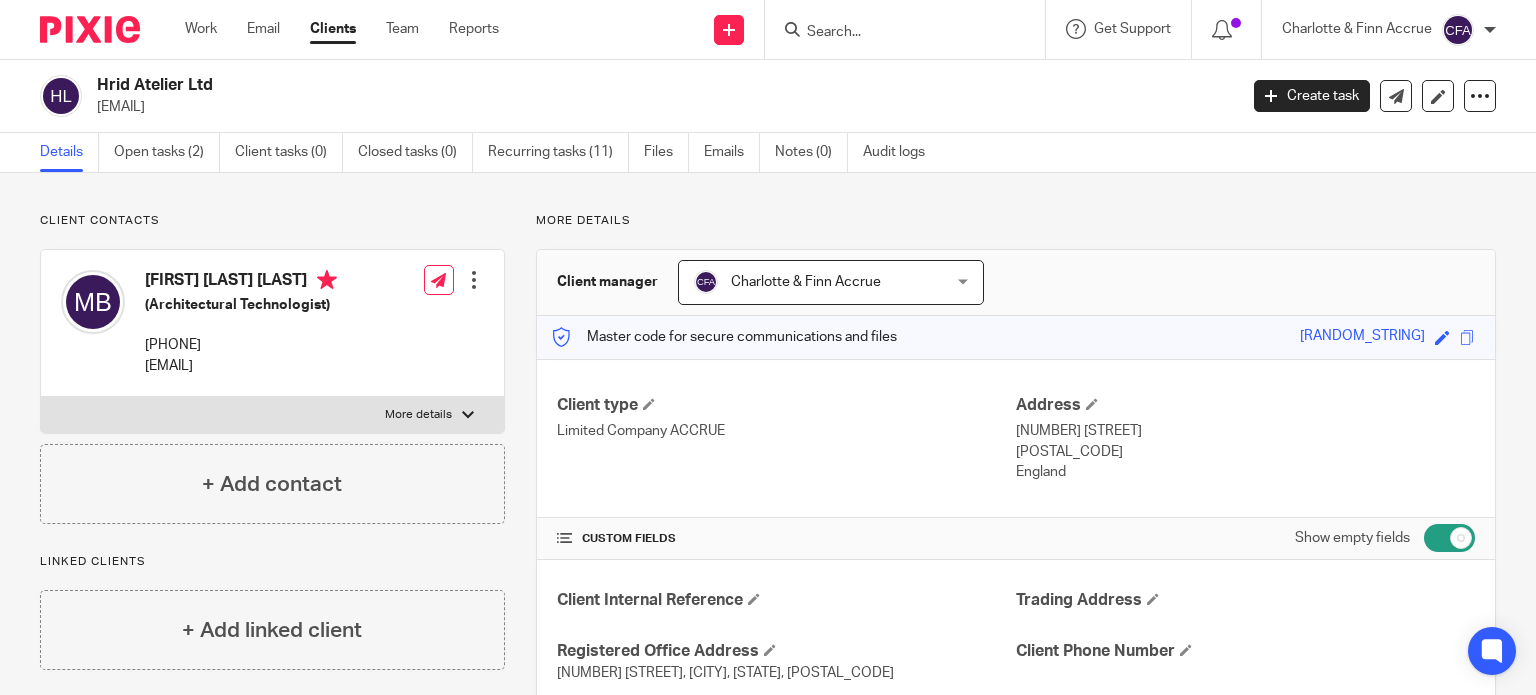 drag, startPoint x: 831, startPoint y: 30, endPoint x: 979, endPoint y: 64, distance: 151.8552 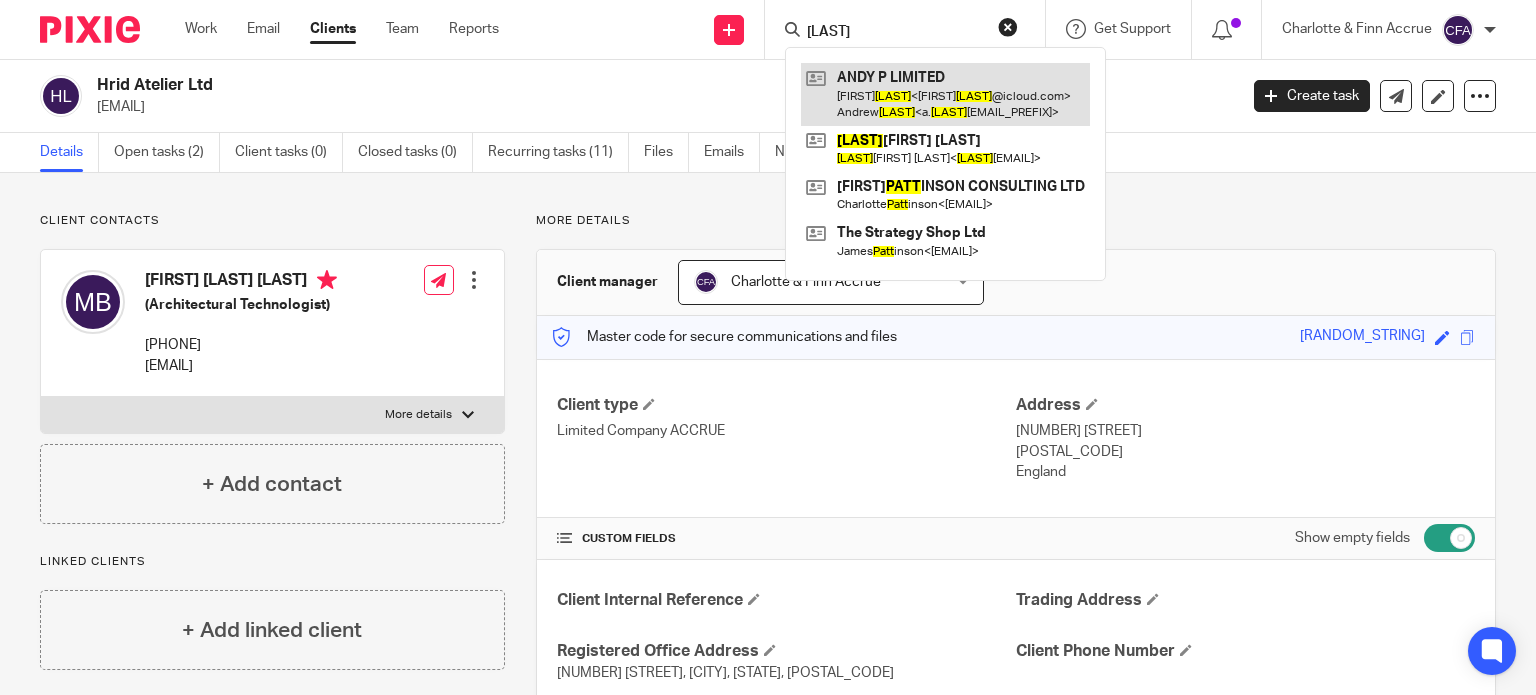 type on "pratt" 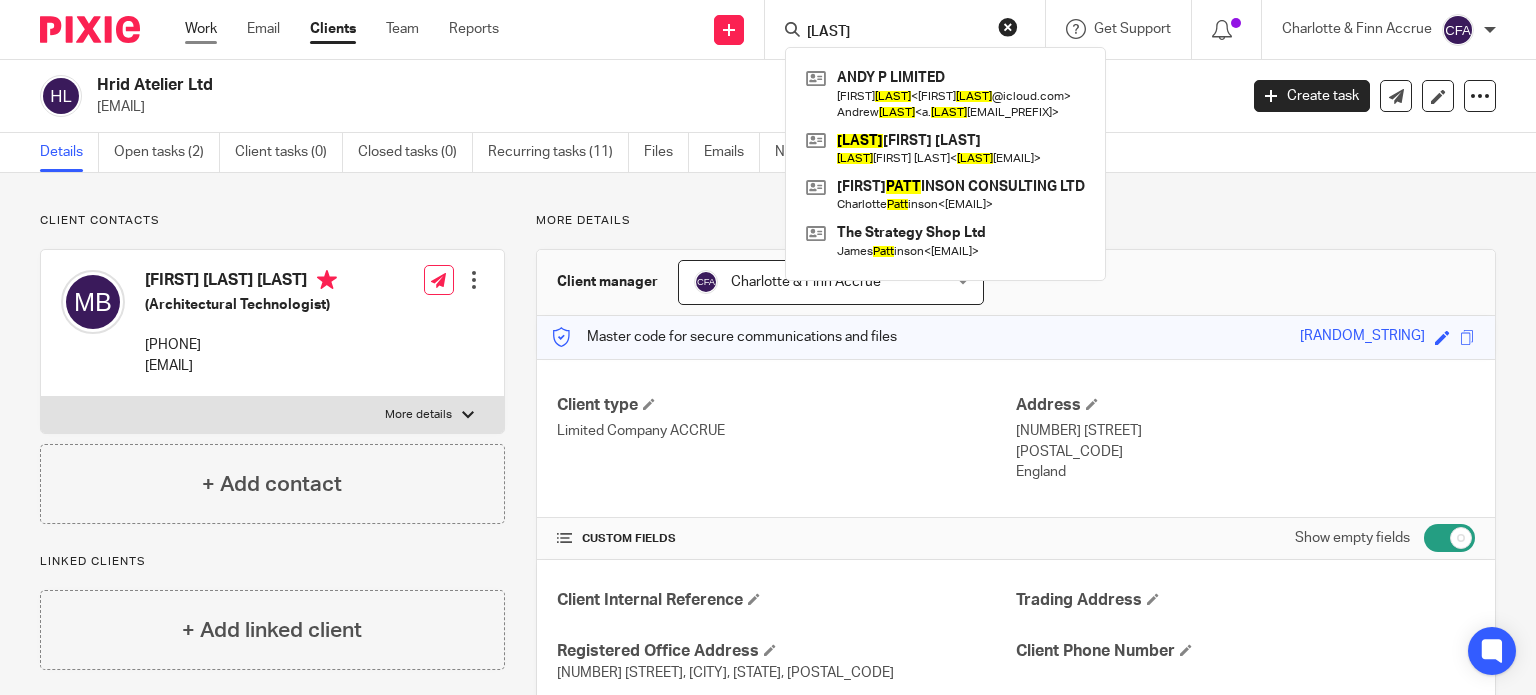 click on "Work" at bounding box center [201, 29] 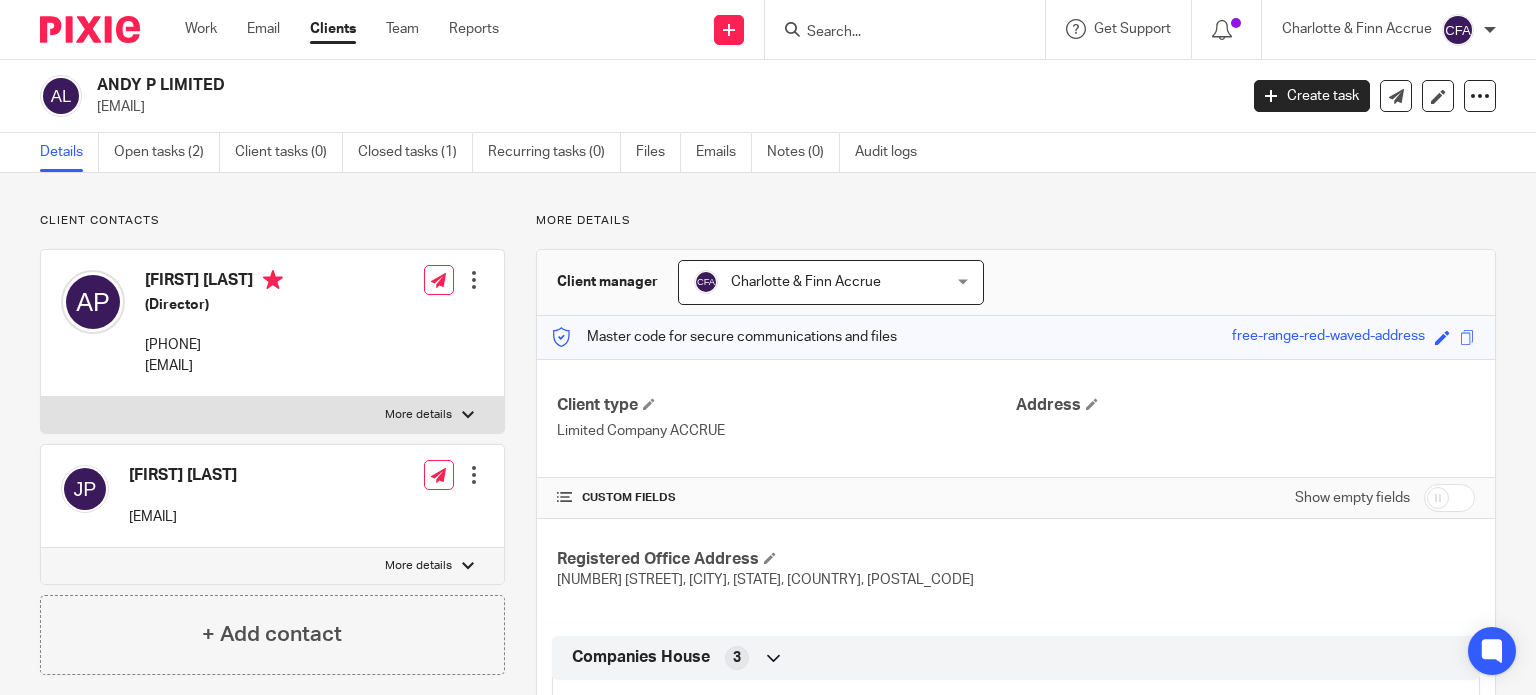 scroll, scrollTop: 0, scrollLeft: 0, axis: both 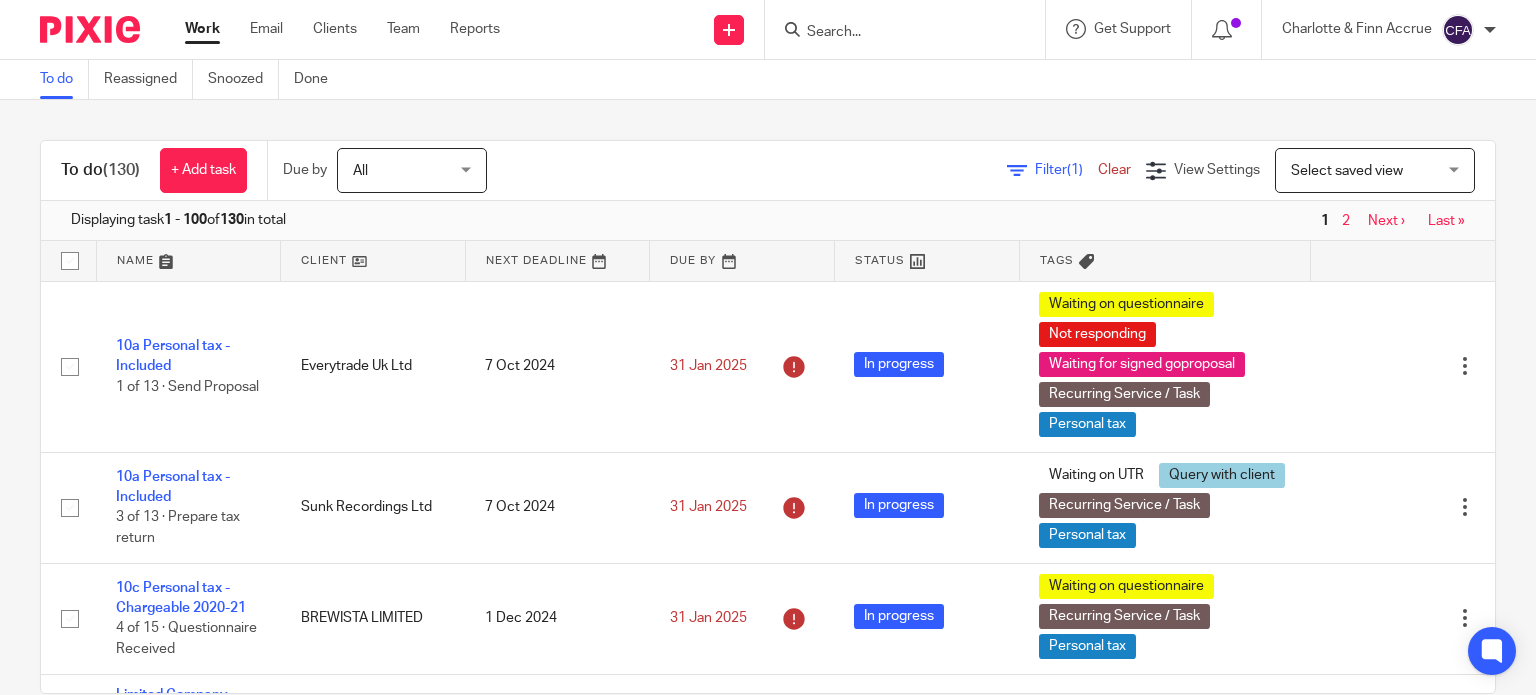 click at bounding box center [895, 33] 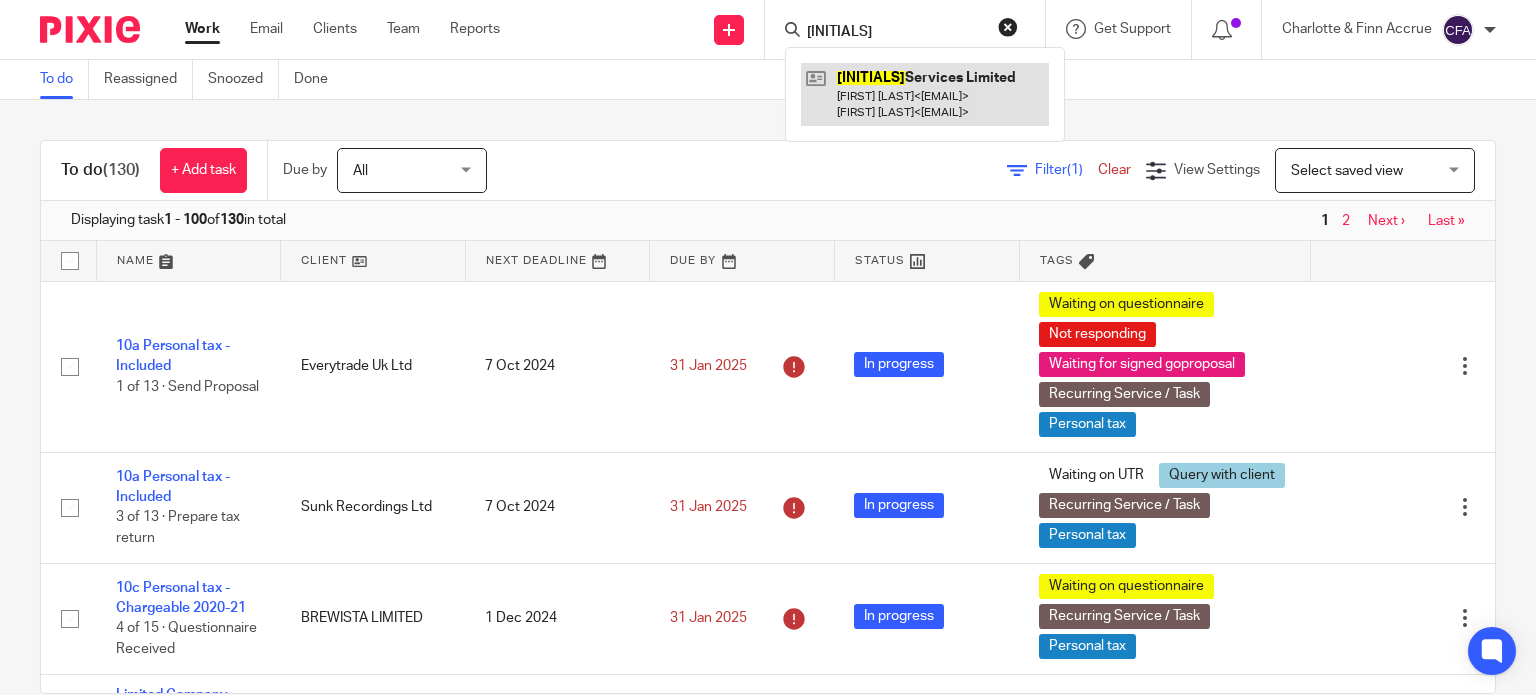 type on "kjjl" 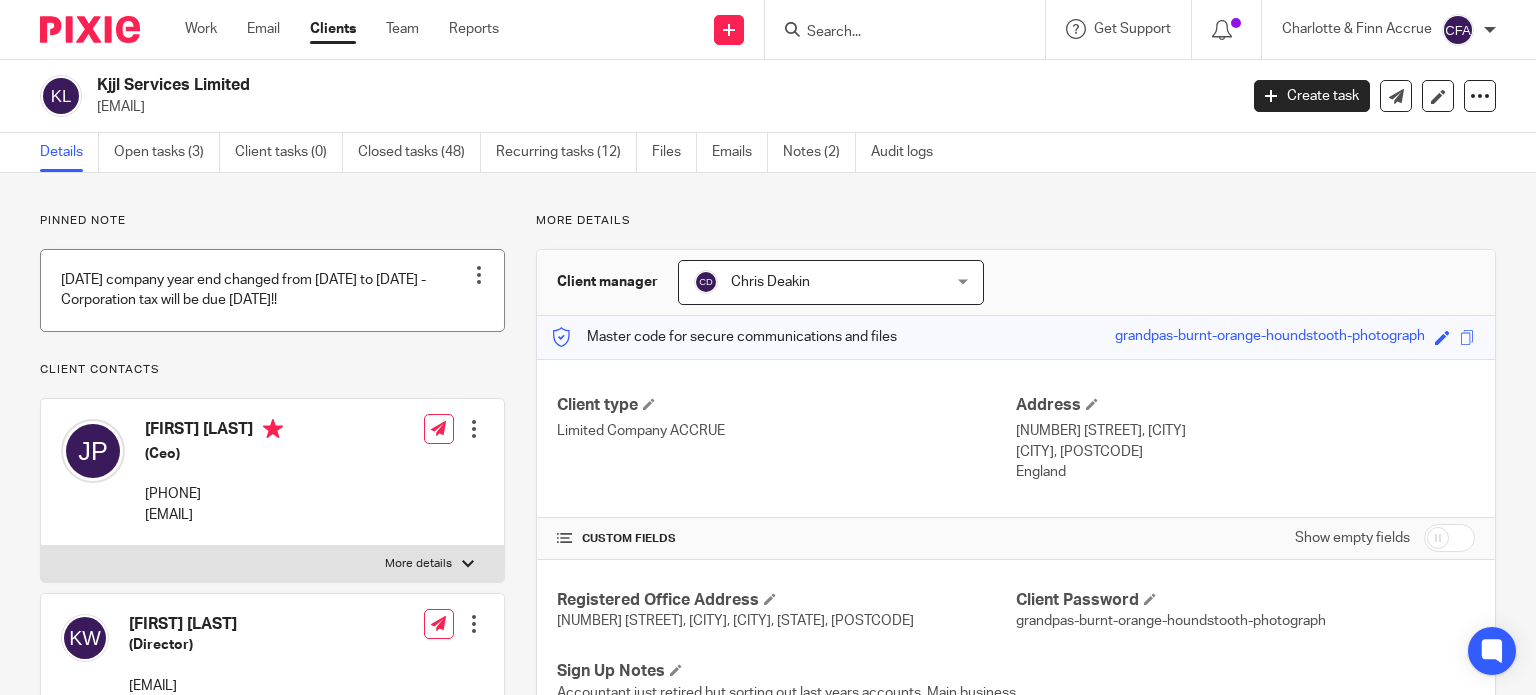 scroll, scrollTop: 0, scrollLeft: 0, axis: both 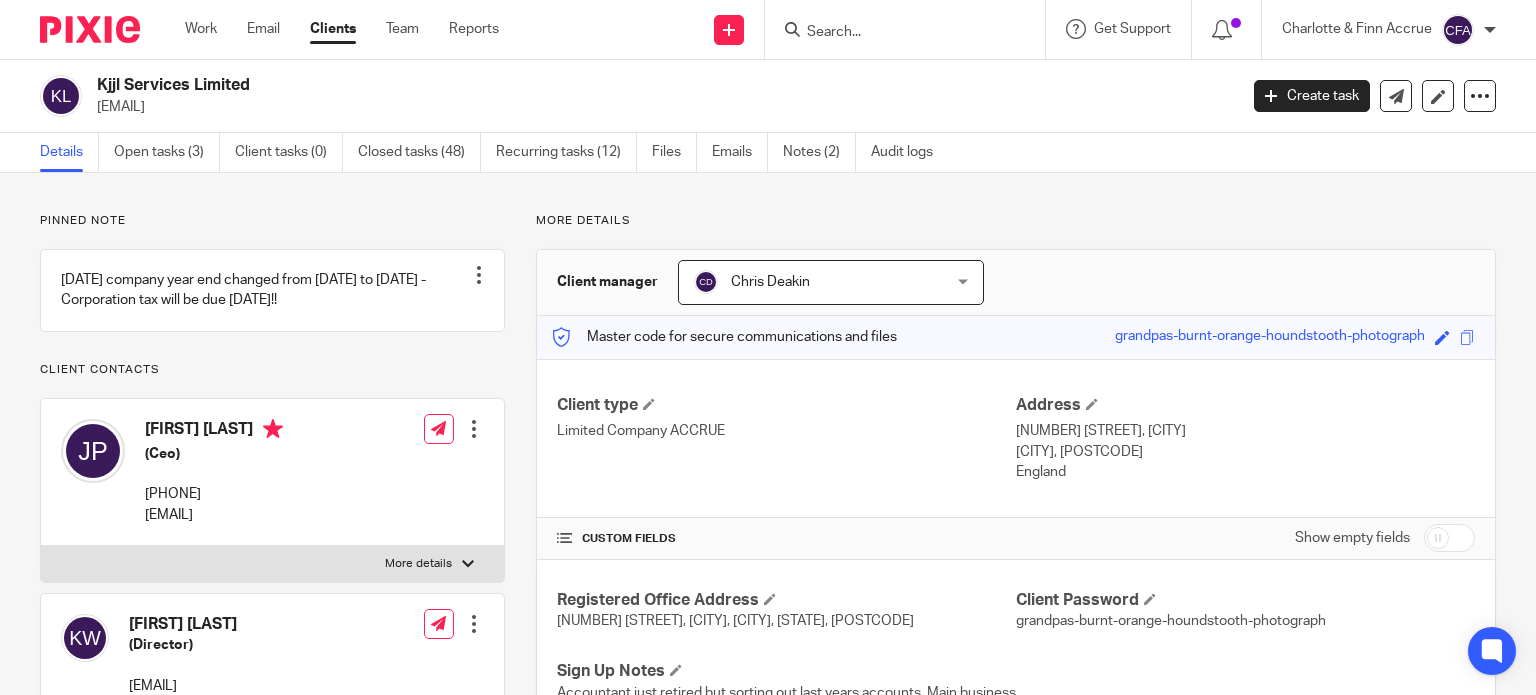 click at bounding box center [895, 33] 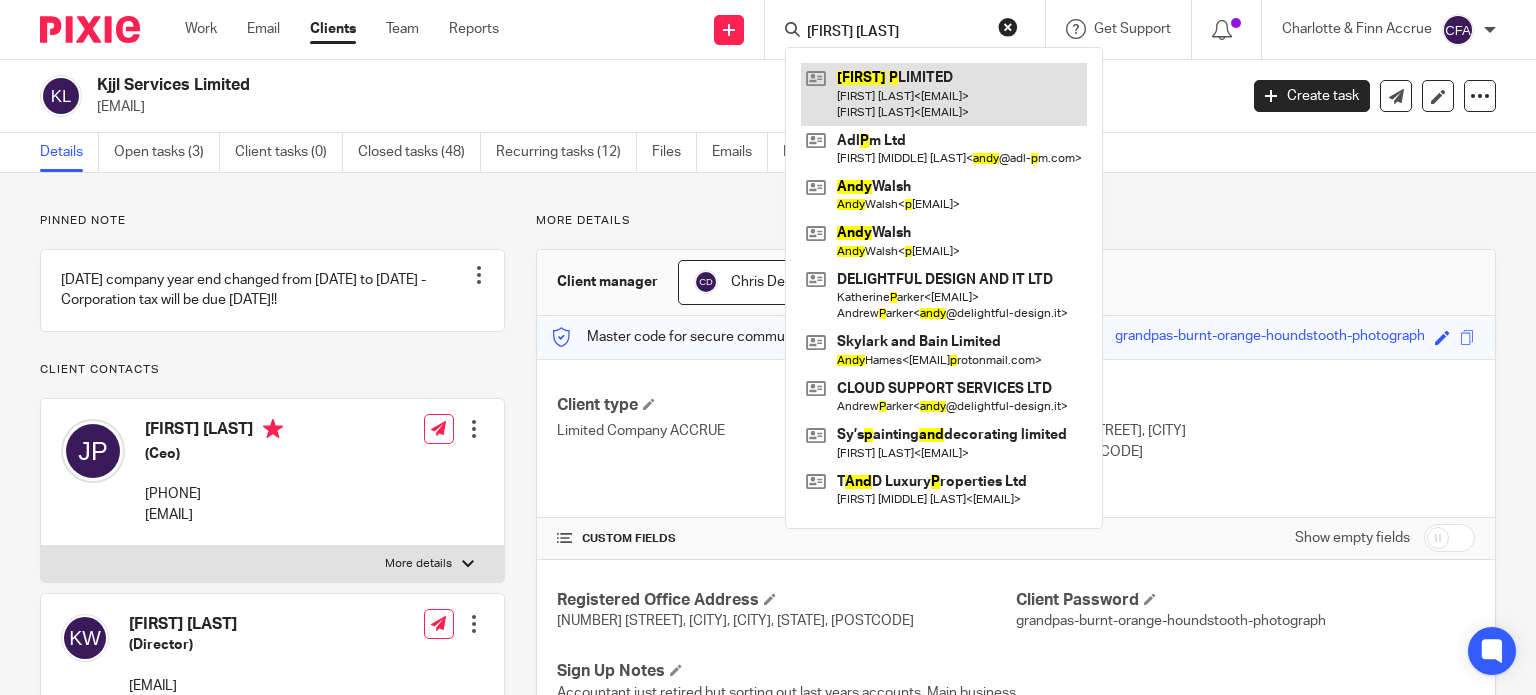type on "[FIRST] [LAST]" 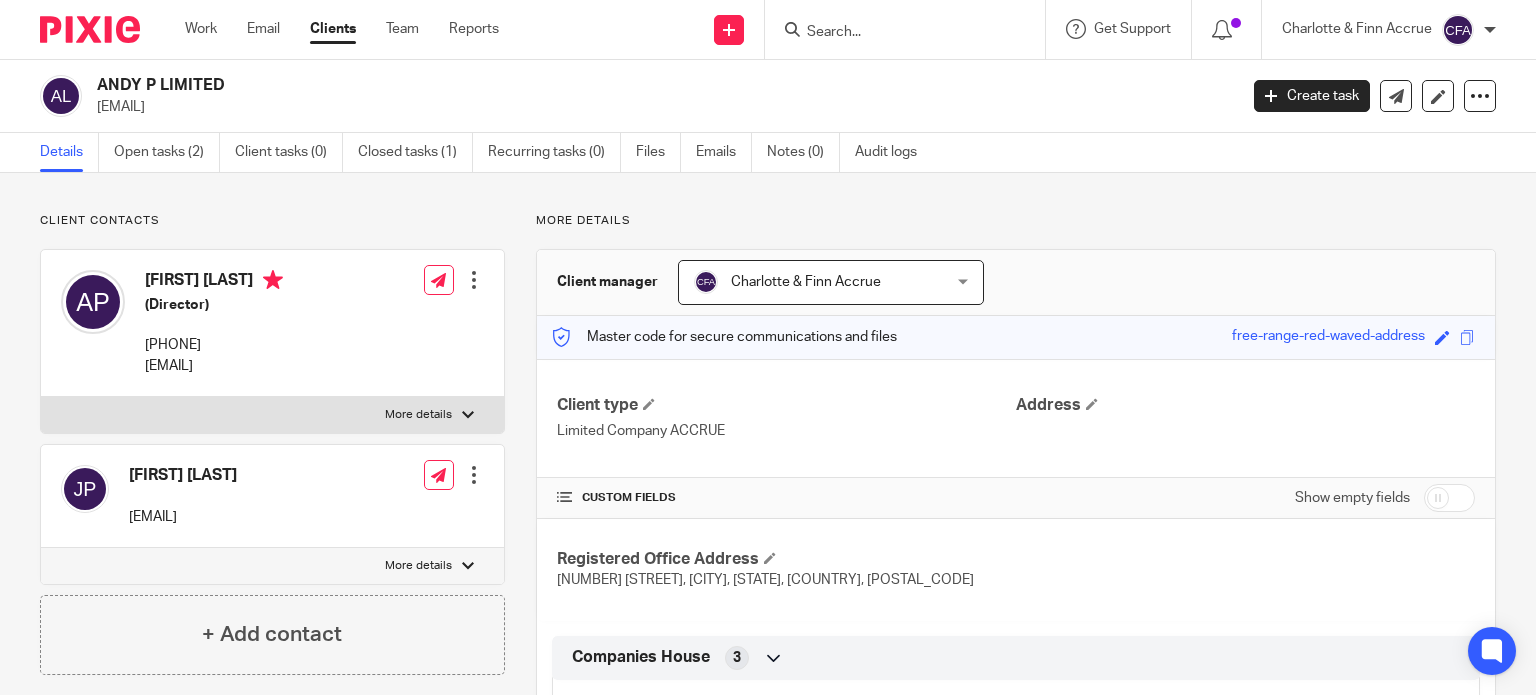scroll, scrollTop: 0, scrollLeft: 0, axis: both 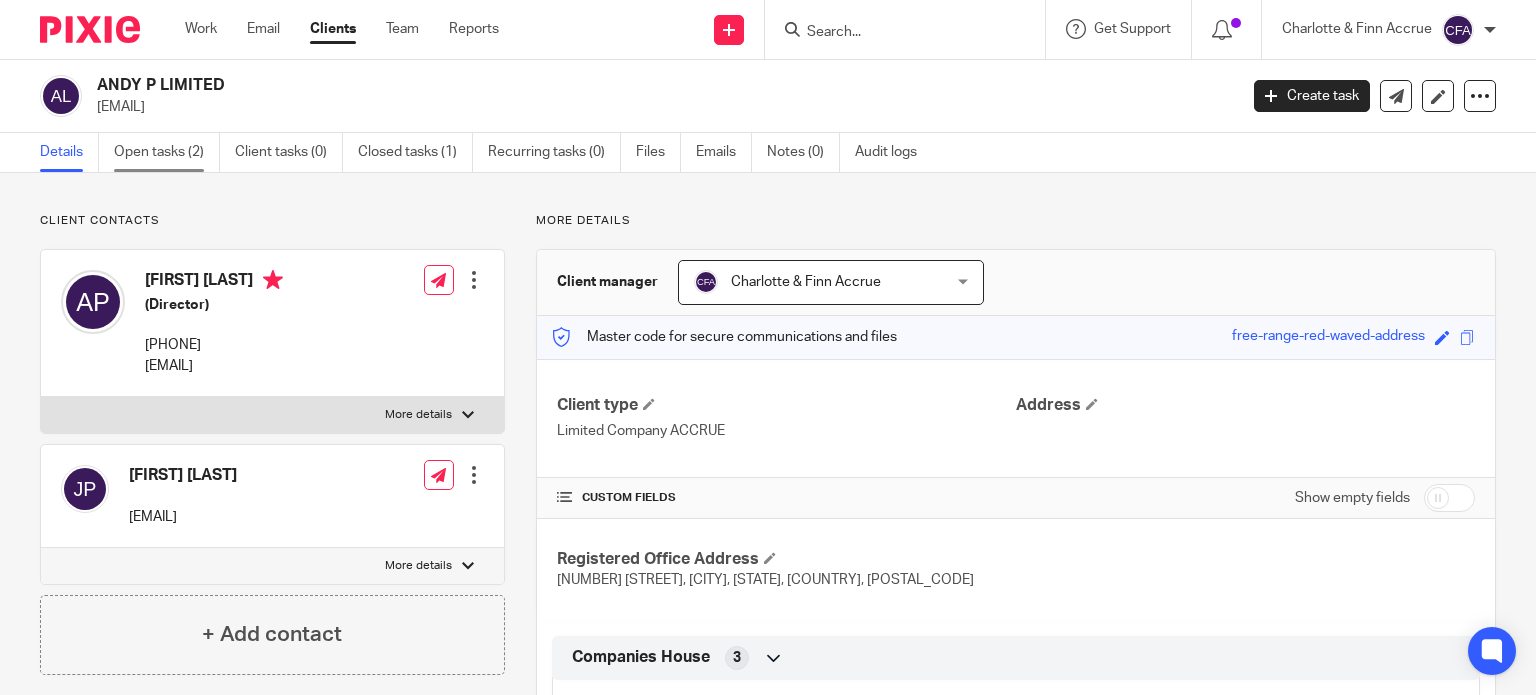 click on "Open tasks (2)" at bounding box center [167, 152] 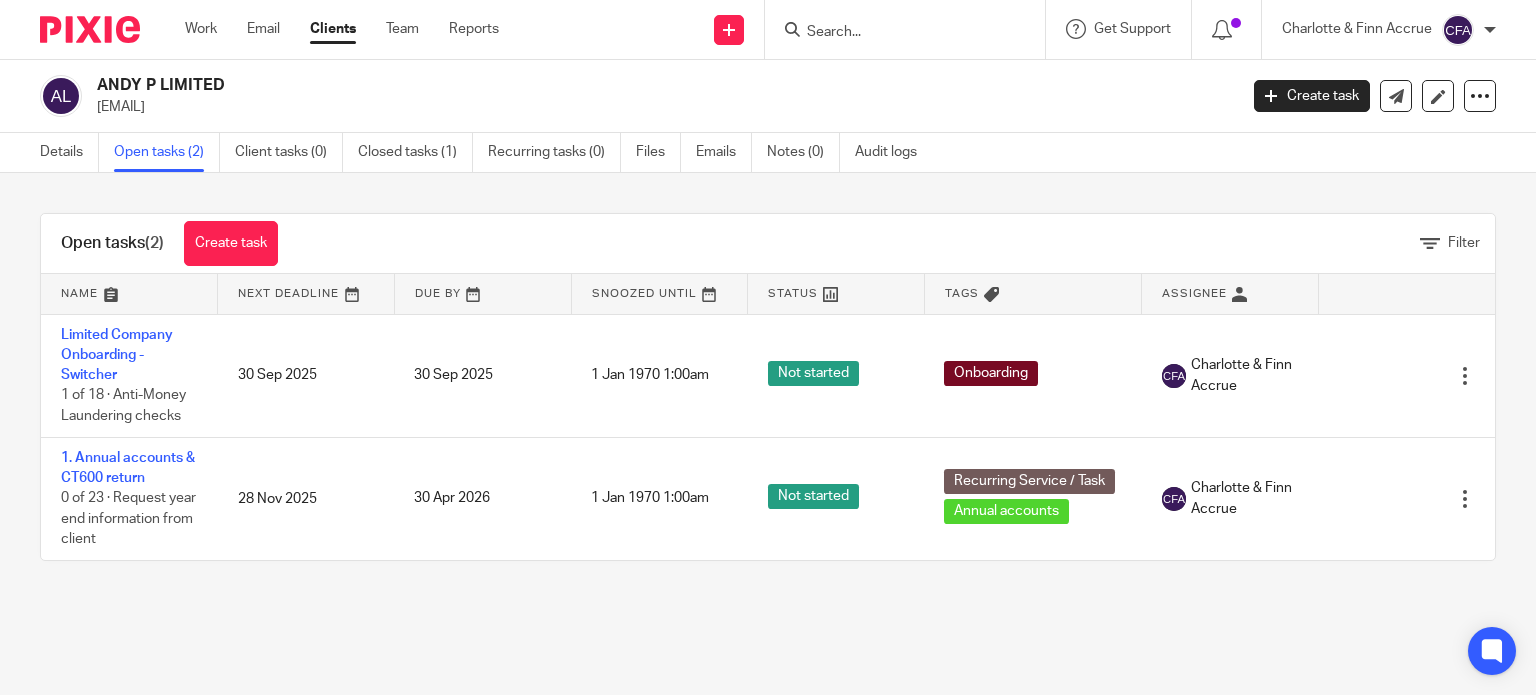 scroll, scrollTop: 0, scrollLeft: 0, axis: both 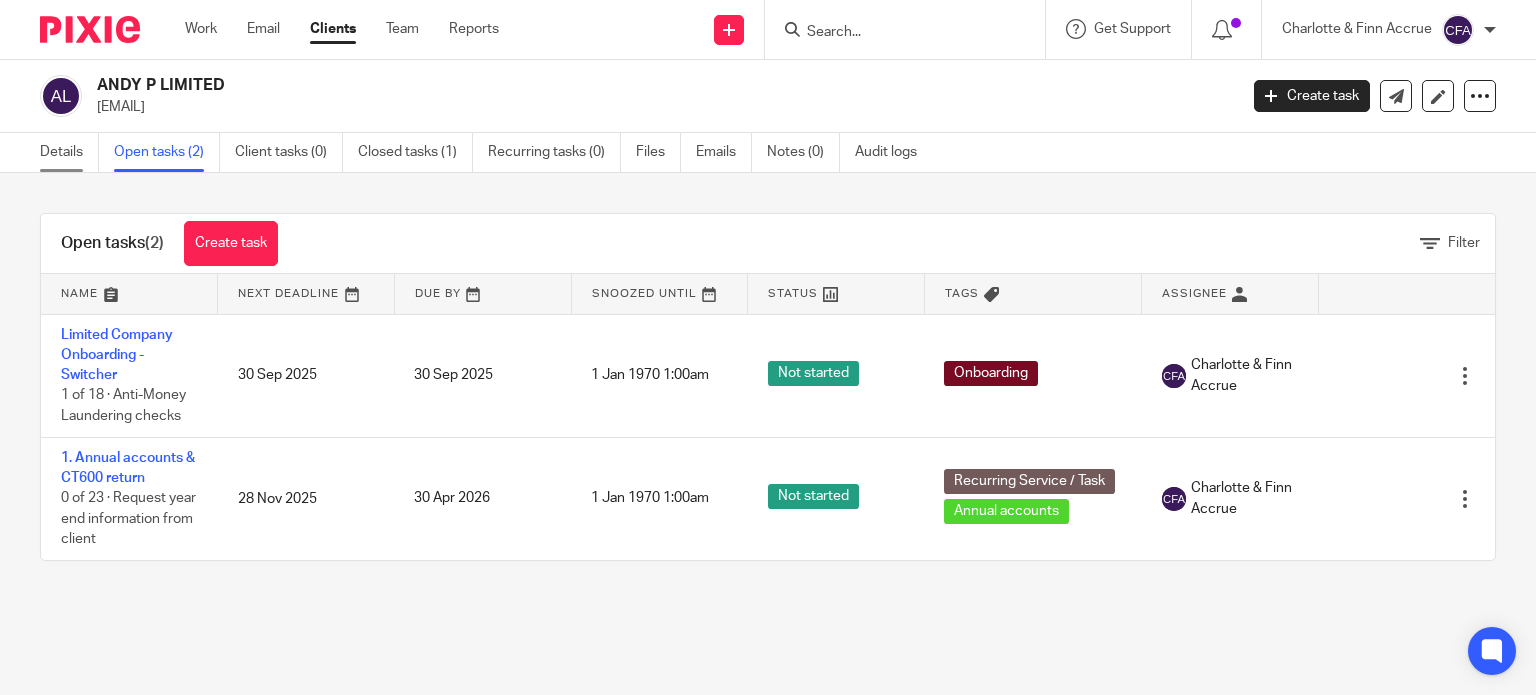 click on "Details" at bounding box center (69, 152) 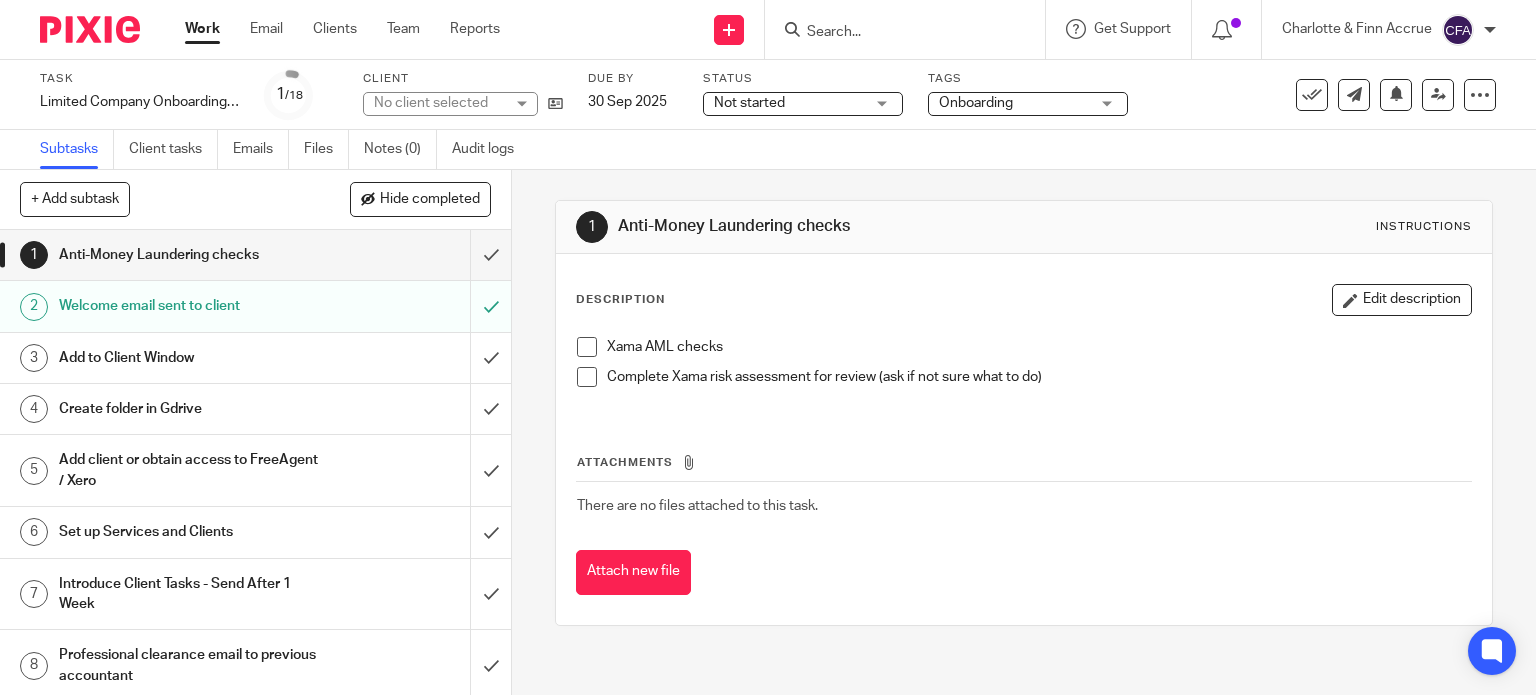 scroll, scrollTop: 0, scrollLeft: 0, axis: both 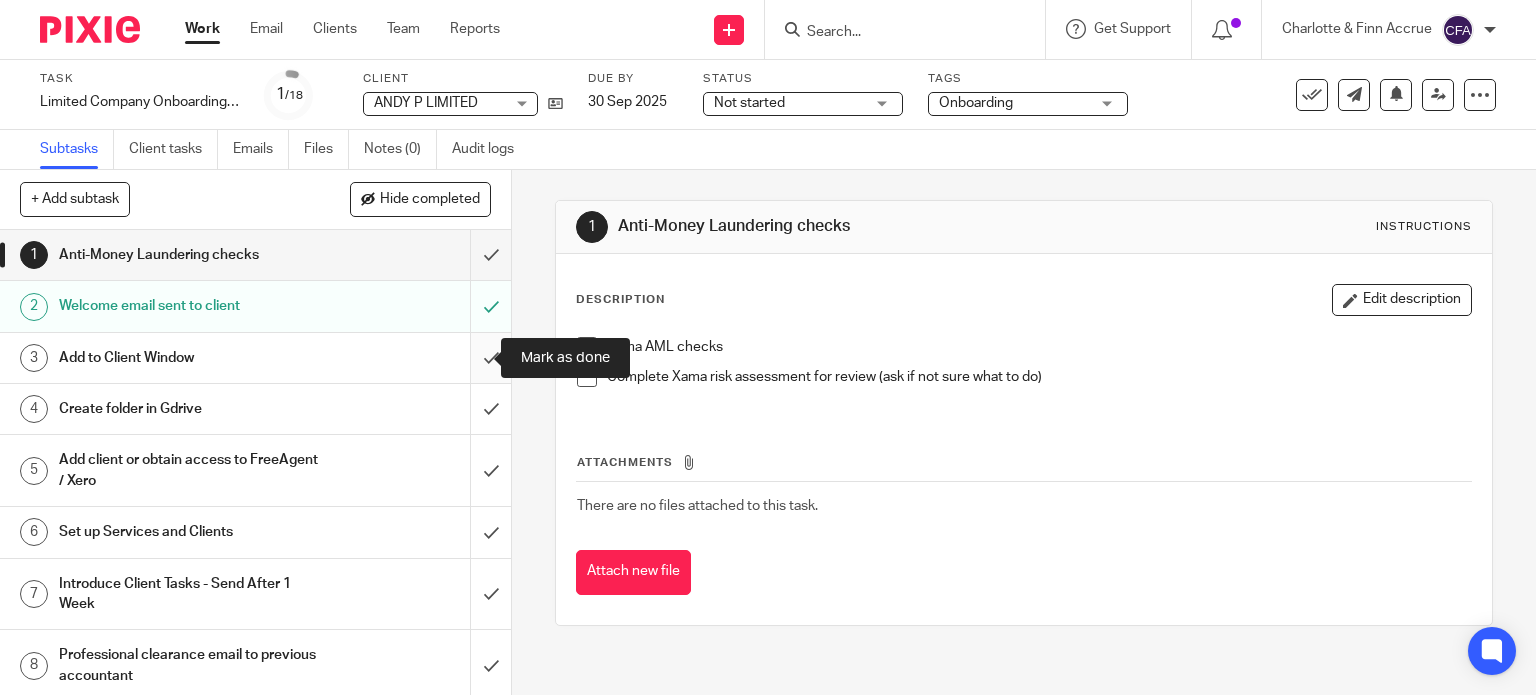 click at bounding box center (255, 358) 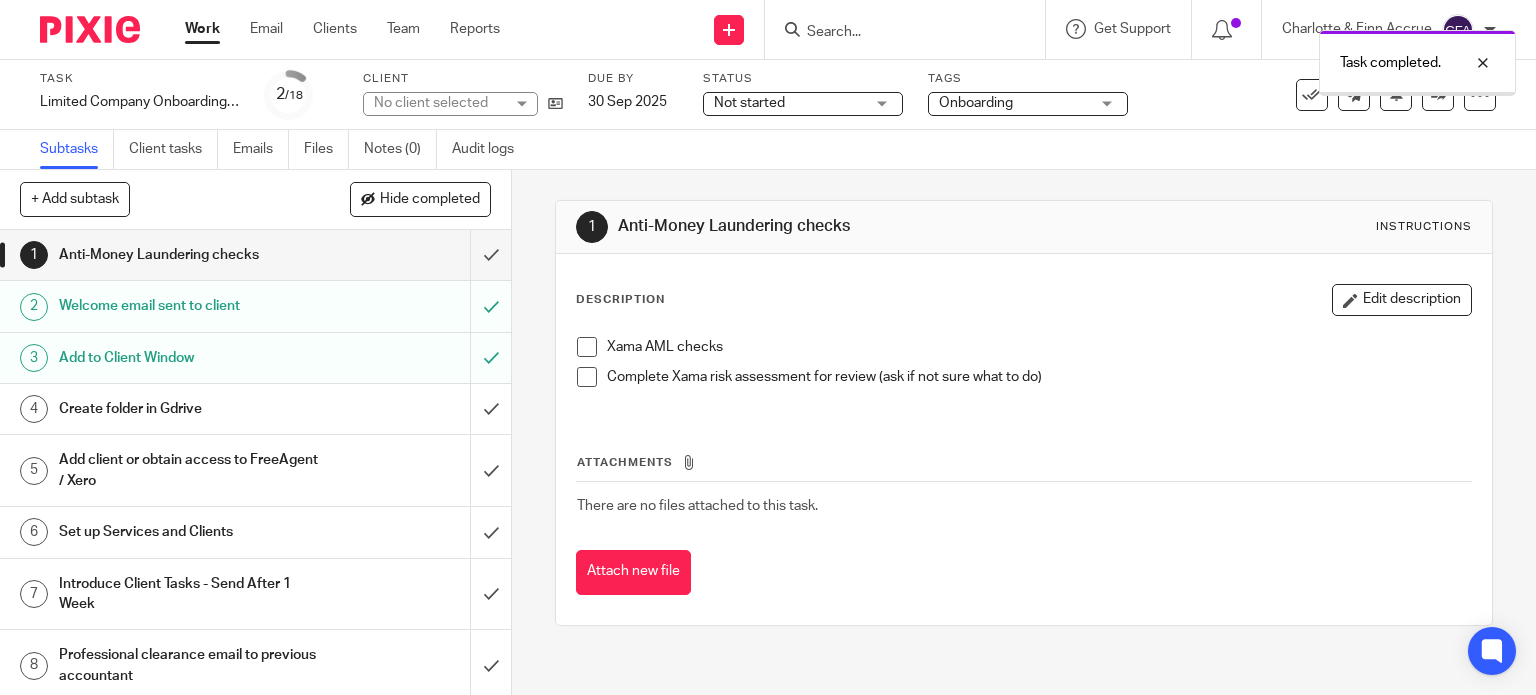 scroll, scrollTop: 0, scrollLeft: 0, axis: both 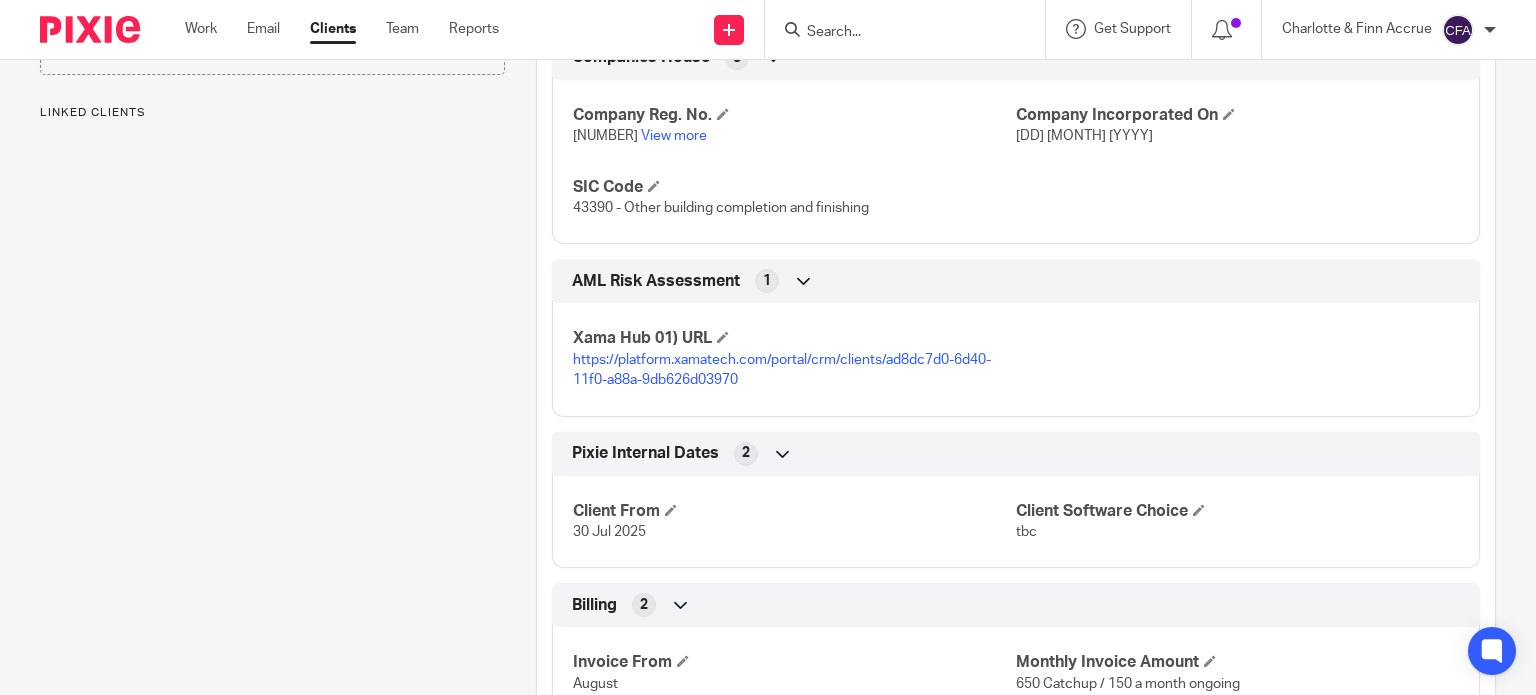 click on "https://platform.xamatech.com/portal/crm/clients/ad8dc7d0-6d40-11f0-a88a-9db626d03970" at bounding box center (782, 370) 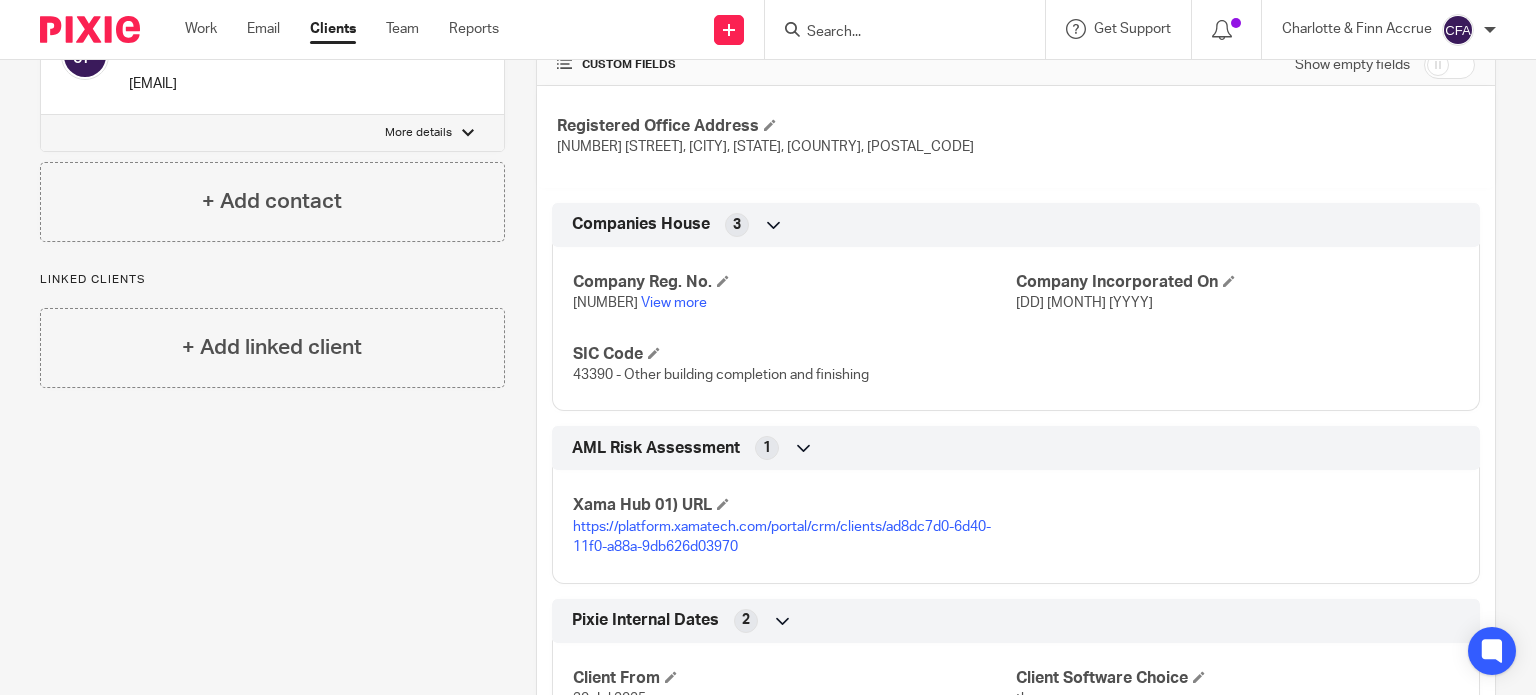 scroll, scrollTop: 200, scrollLeft: 0, axis: vertical 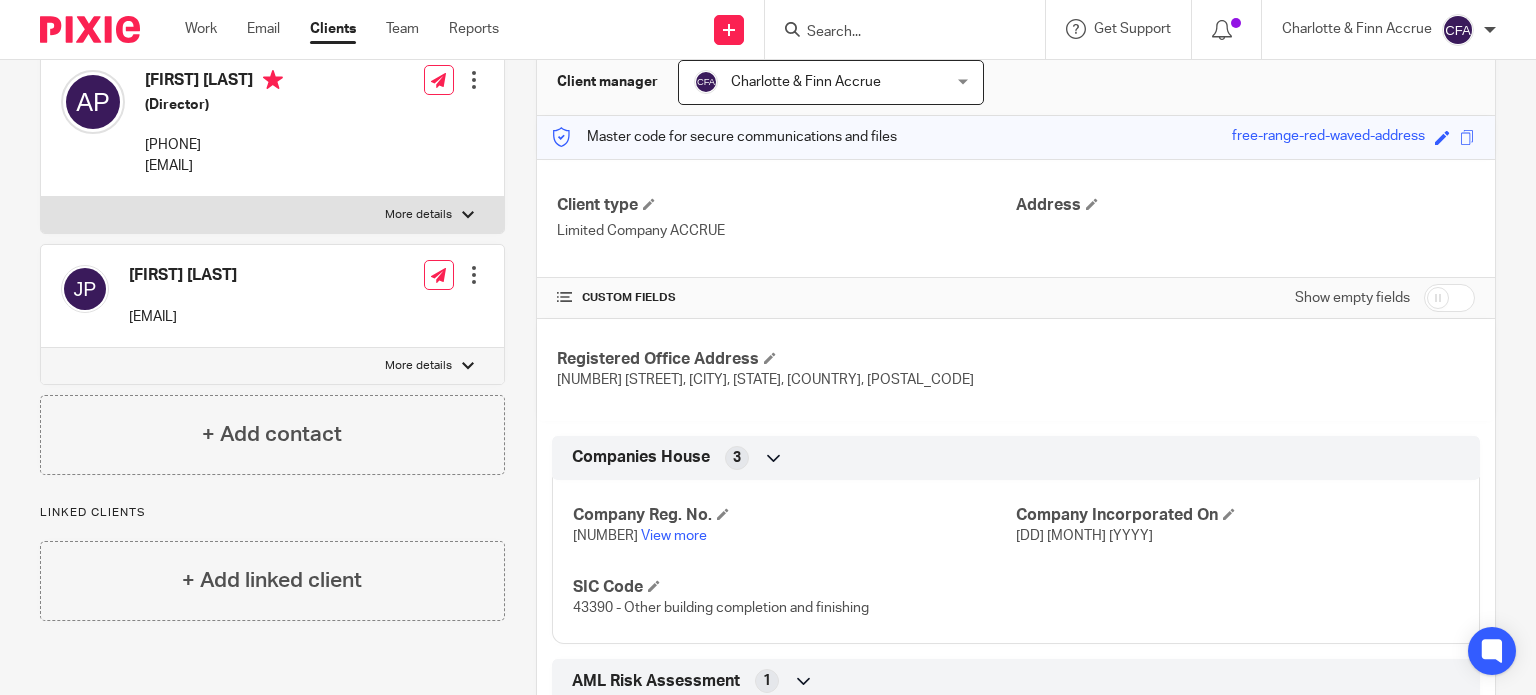click at bounding box center [1449, 298] 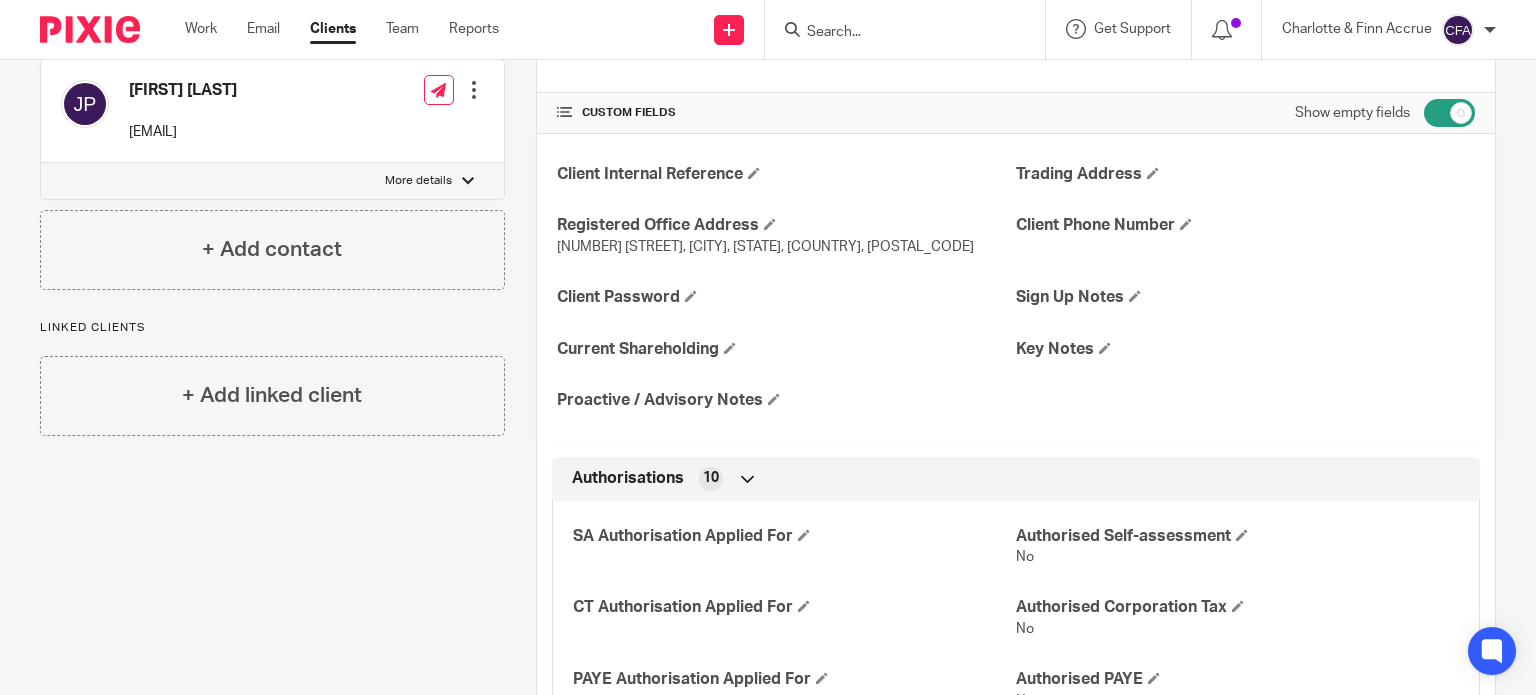 scroll, scrollTop: 400, scrollLeft: 0, axis: vertical 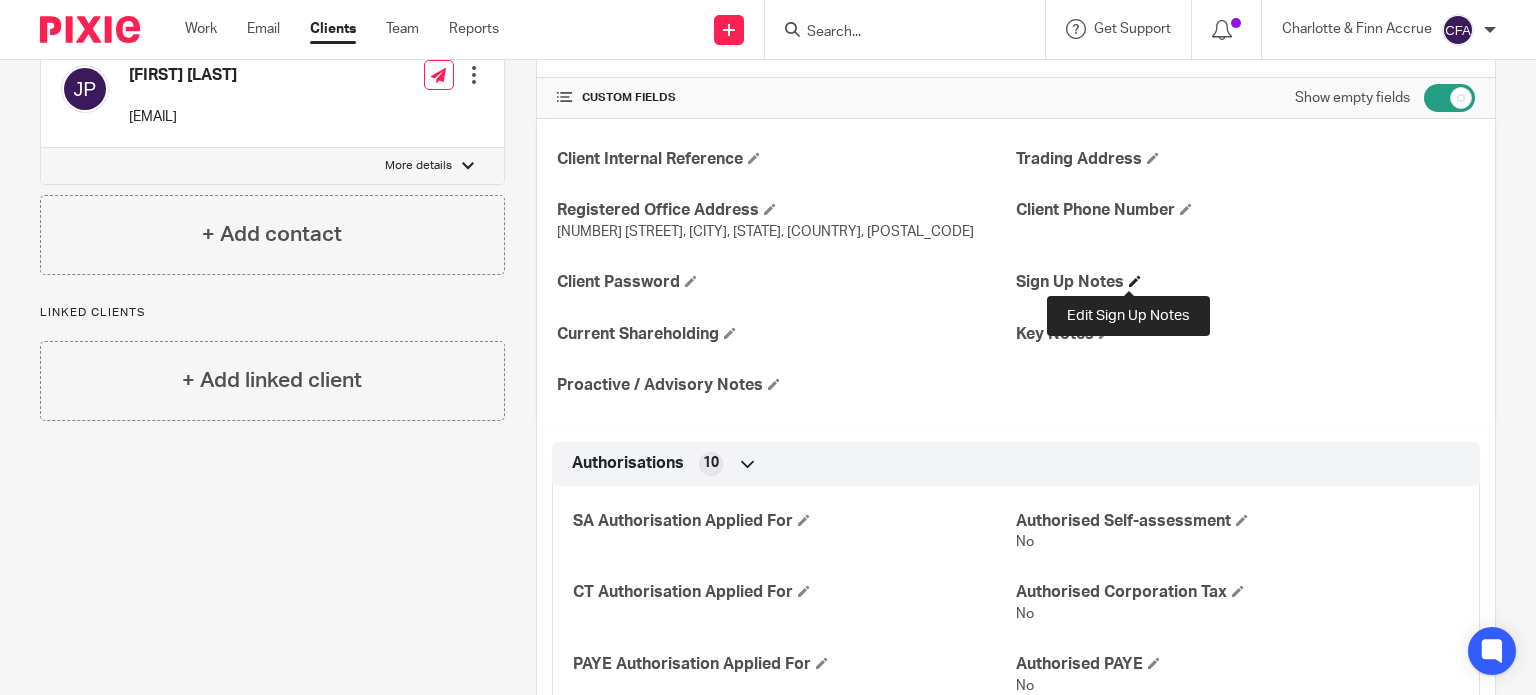 click at bounding box center [1135, 281] 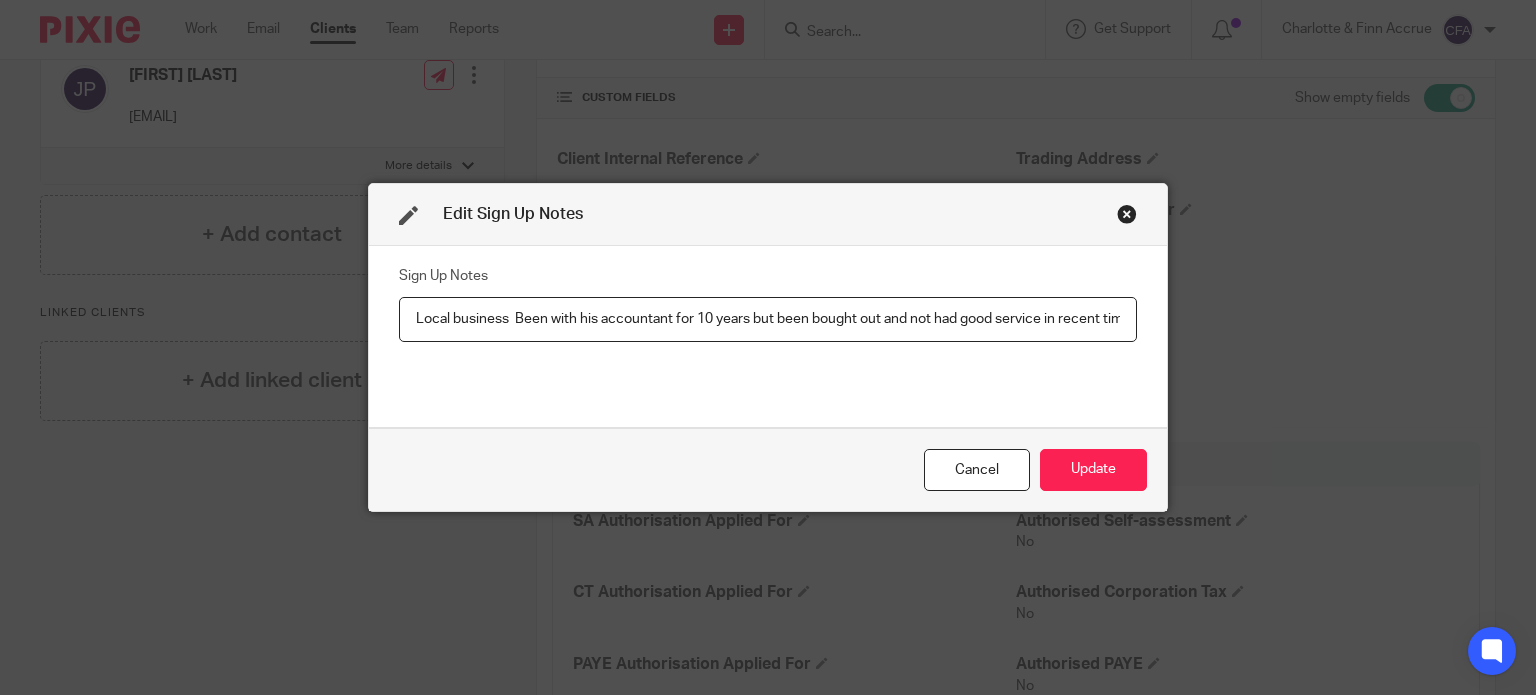 scroll, scrollTop: 0, scrollLeft: 3176, axis: horizontal 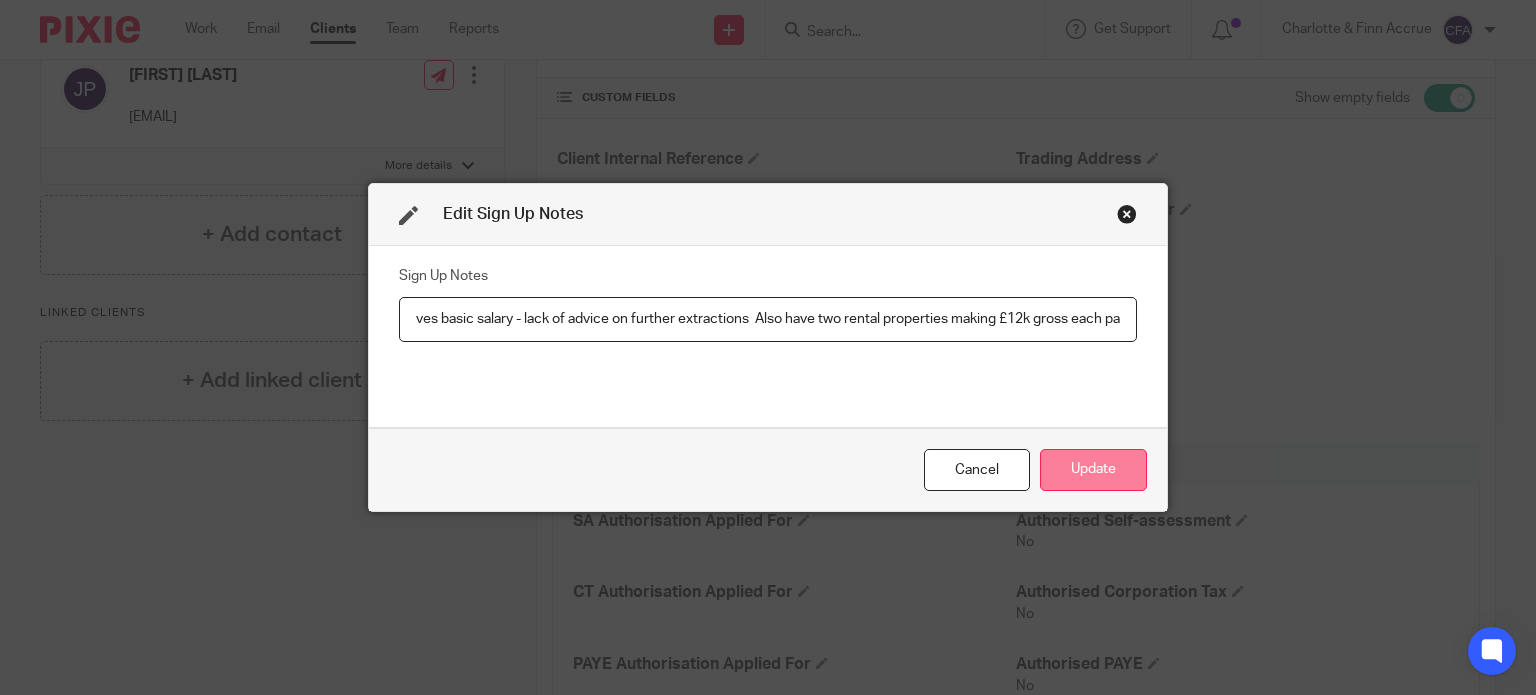 type on "Local business  Been with his accountant for 10 years but been bought out and not had good service in recent times  Lack of clarity - accountant always changing and doesn't get his answers sorted  Fencer by trade but semi retired now as only takes on work he wants  Only private work for himself through same supplier so simple invoicing  £10k expenses roughly   All through Xero (his daughter does books for him)  Stays under VAT threshold deliberately so no VAT  Him and wife directors both pay themselves basic salary - lack of advice on further extractions  Also have two rental properties making £12k gross each pa" 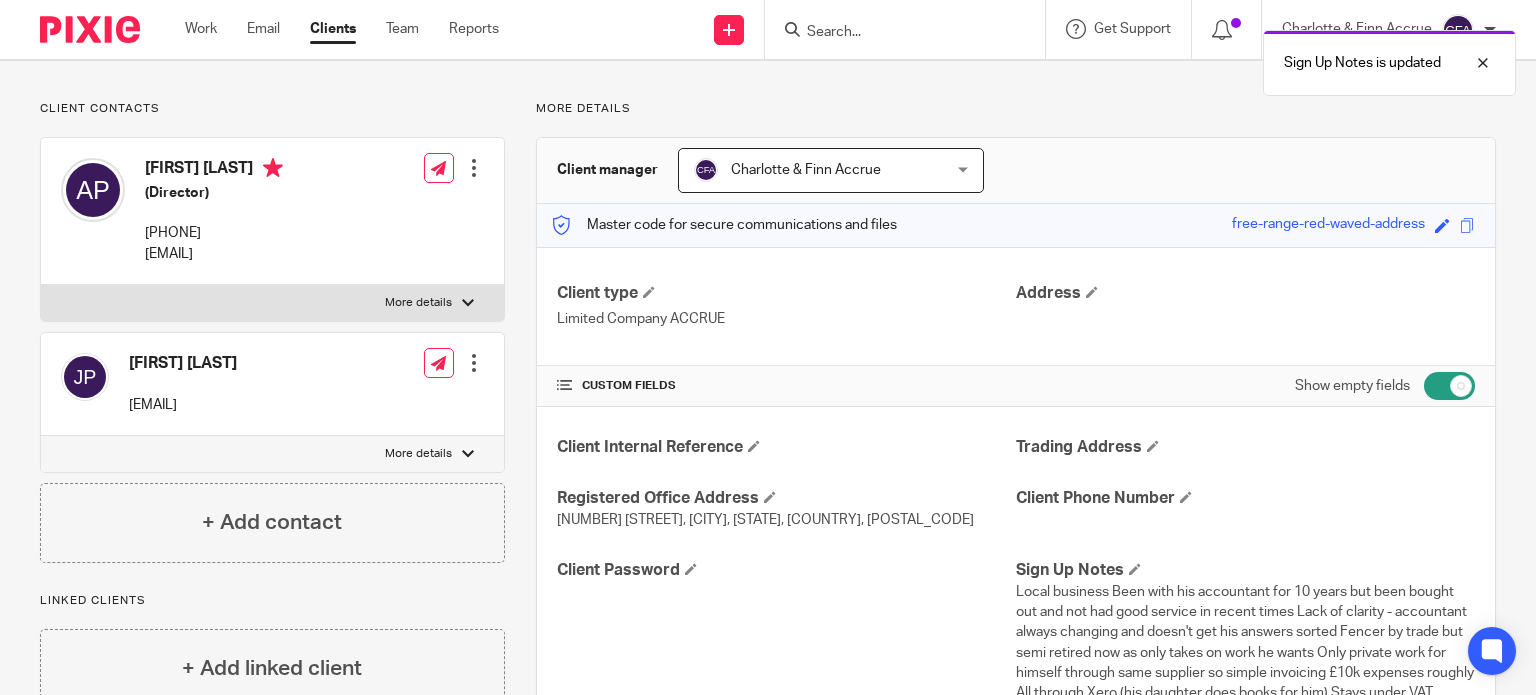 scroll, scrollTop: 0, scrollLeft: 0, axis: both 